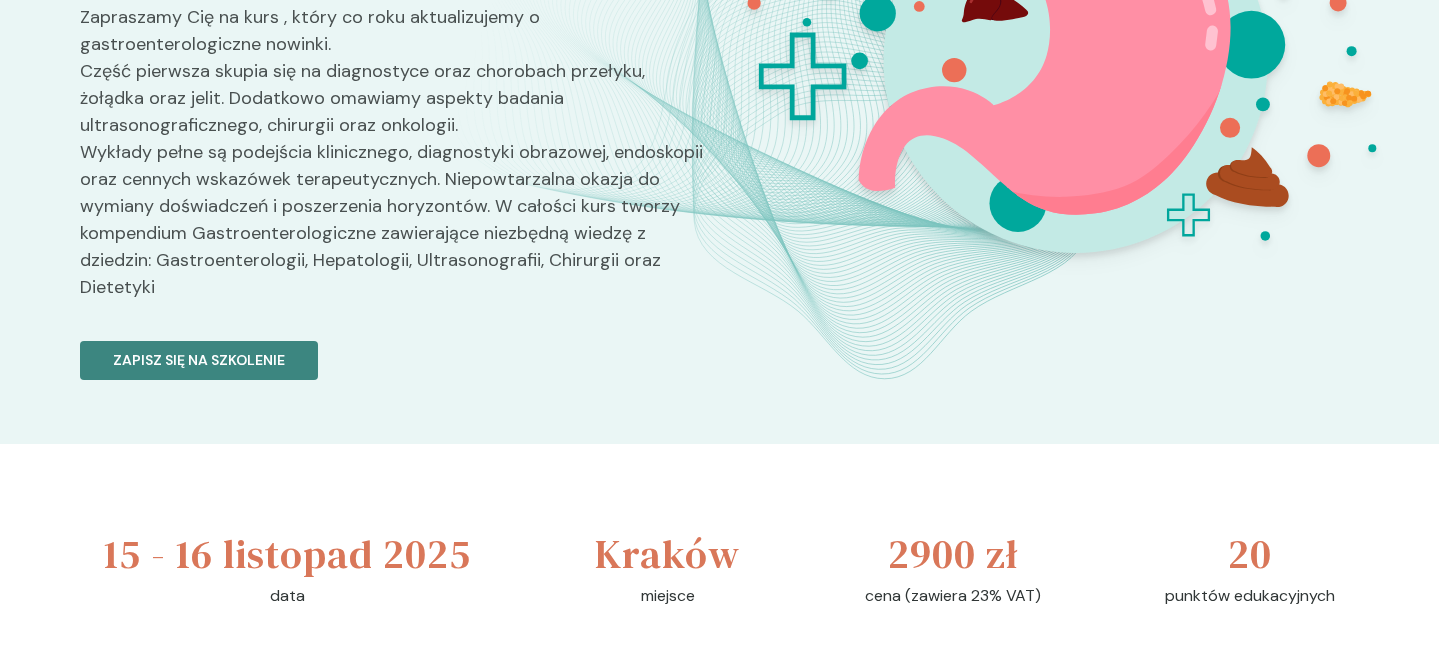 click on "Zapisz się na szkolenie" at bounding box center [199, 360] 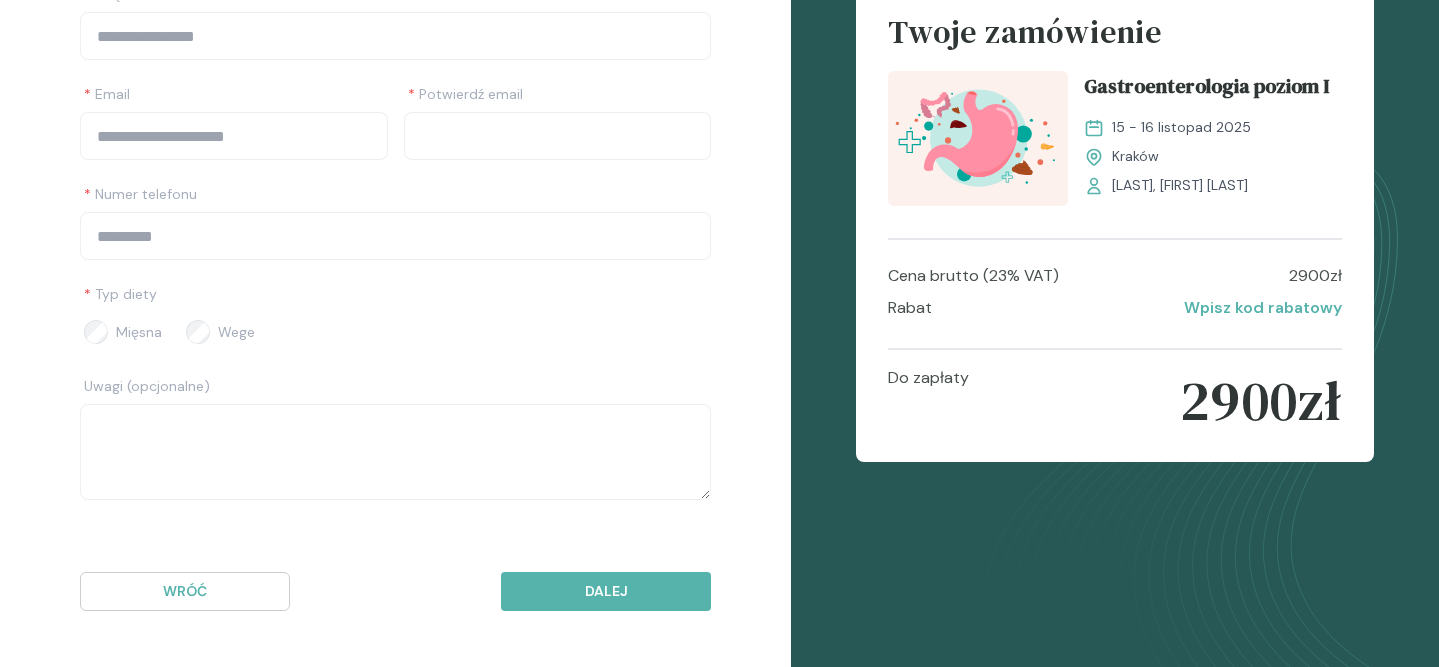 scroll, scrollTop: 0, scrollLeft: 0, axis: both 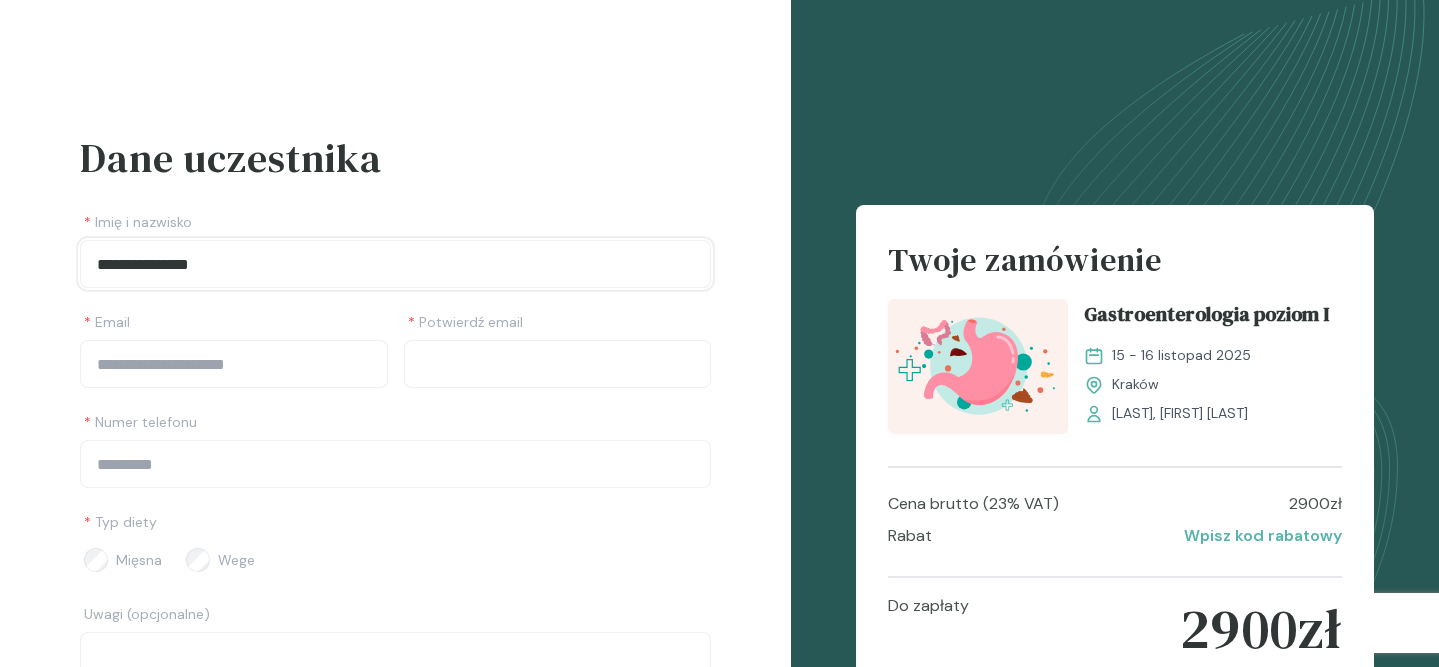 type on "**********" 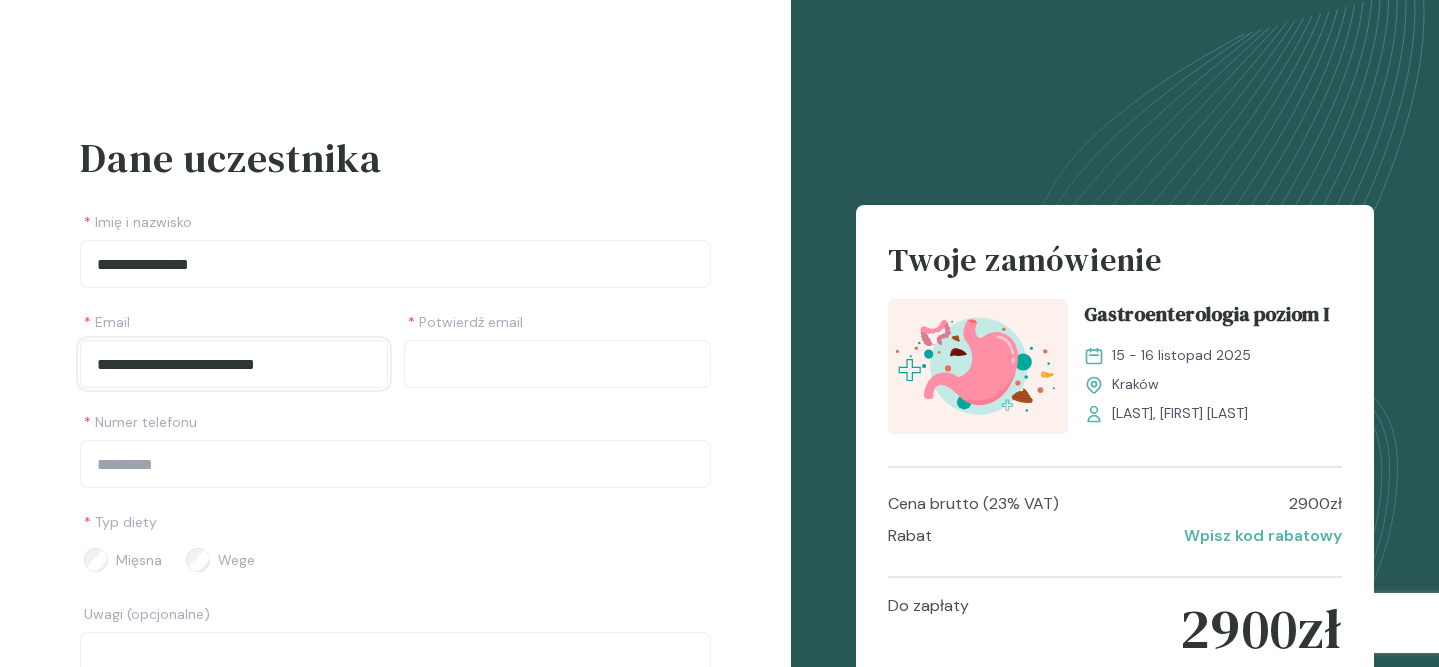 type on "**********" 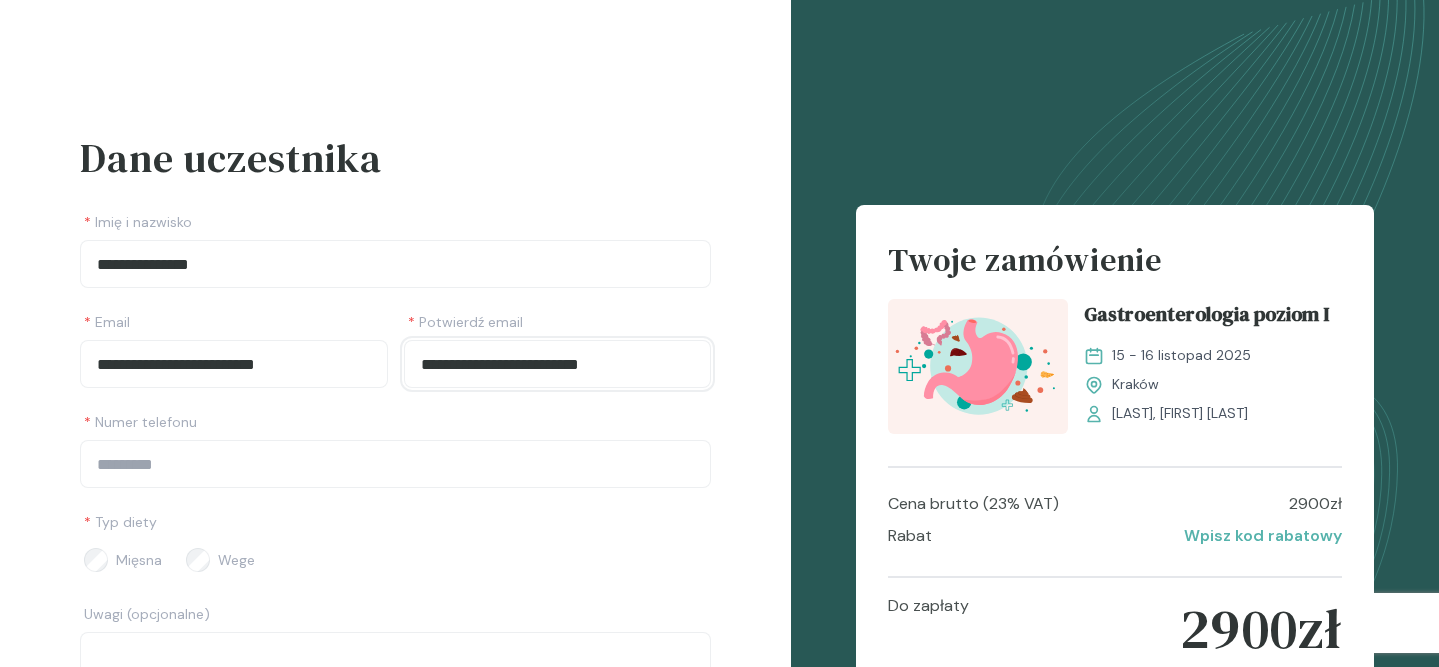 type on "**********" 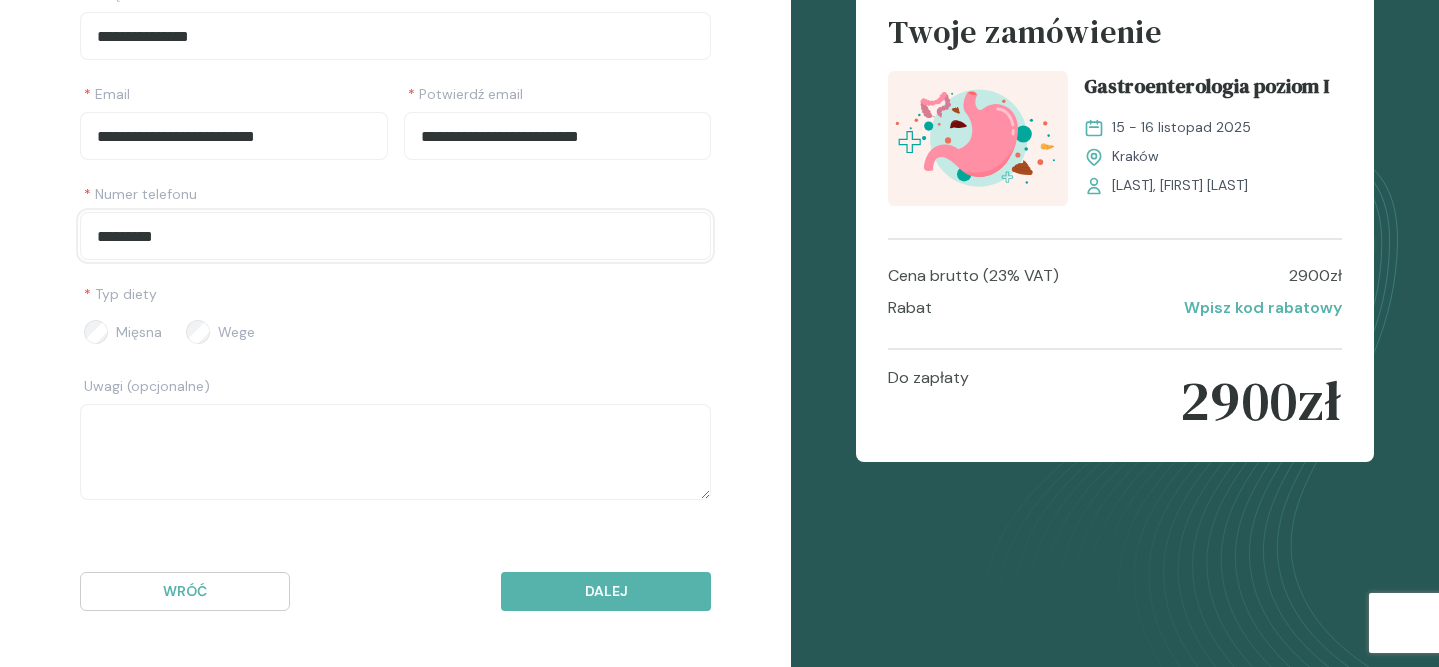 scroll, scrollTop: 228, scrollLeft: 0, axis: vertical 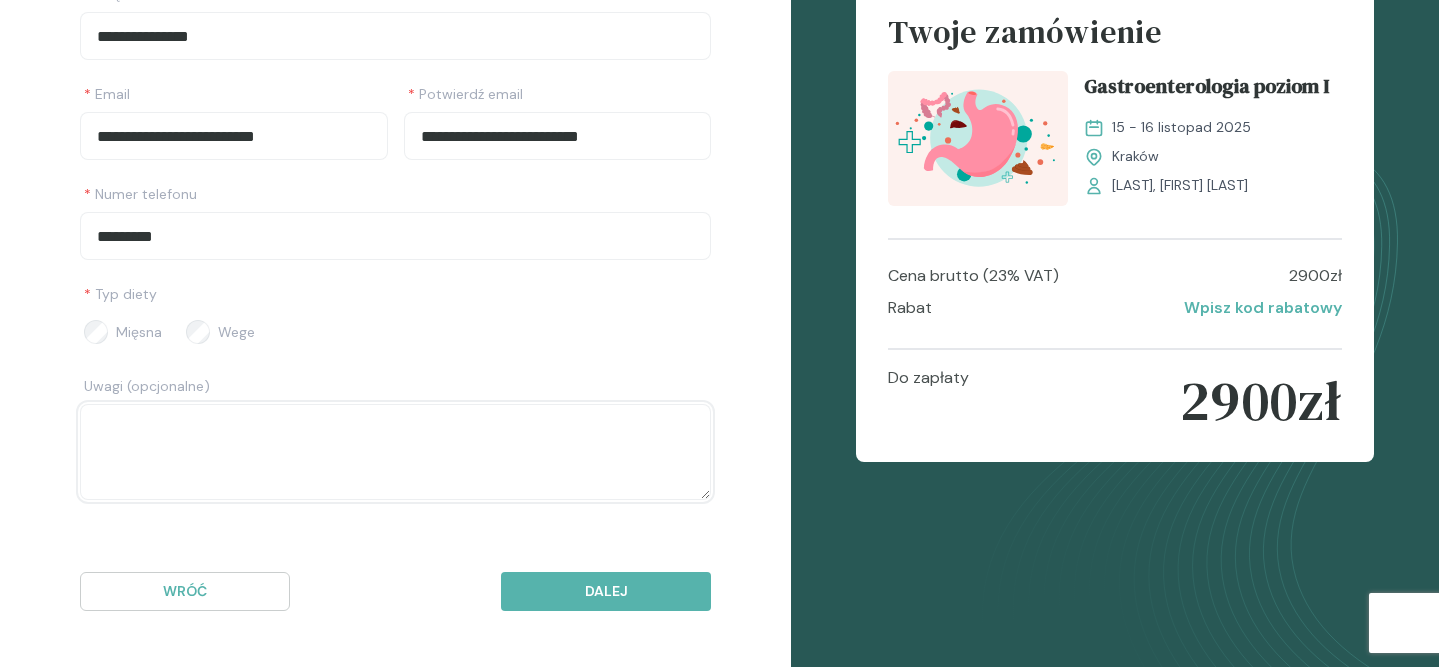 click at bounding box center [395, 452] 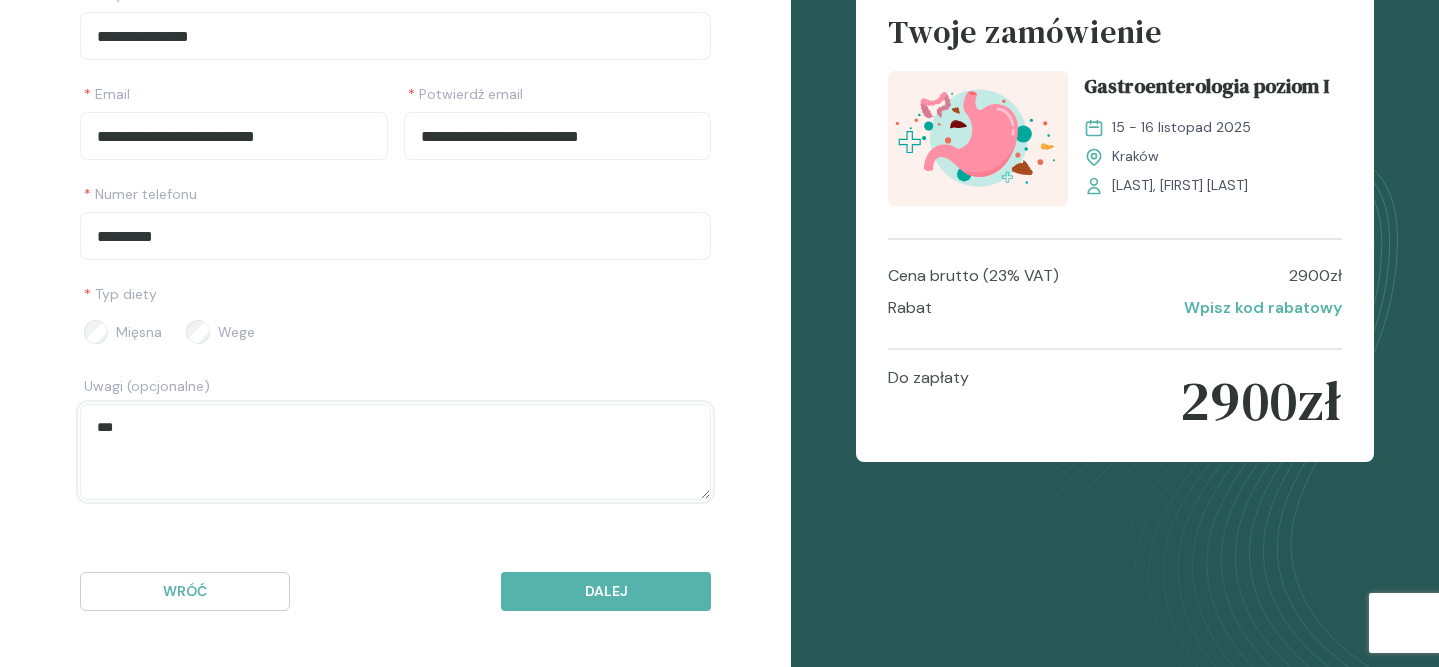 click on "**" at bounding box center [395, 452] 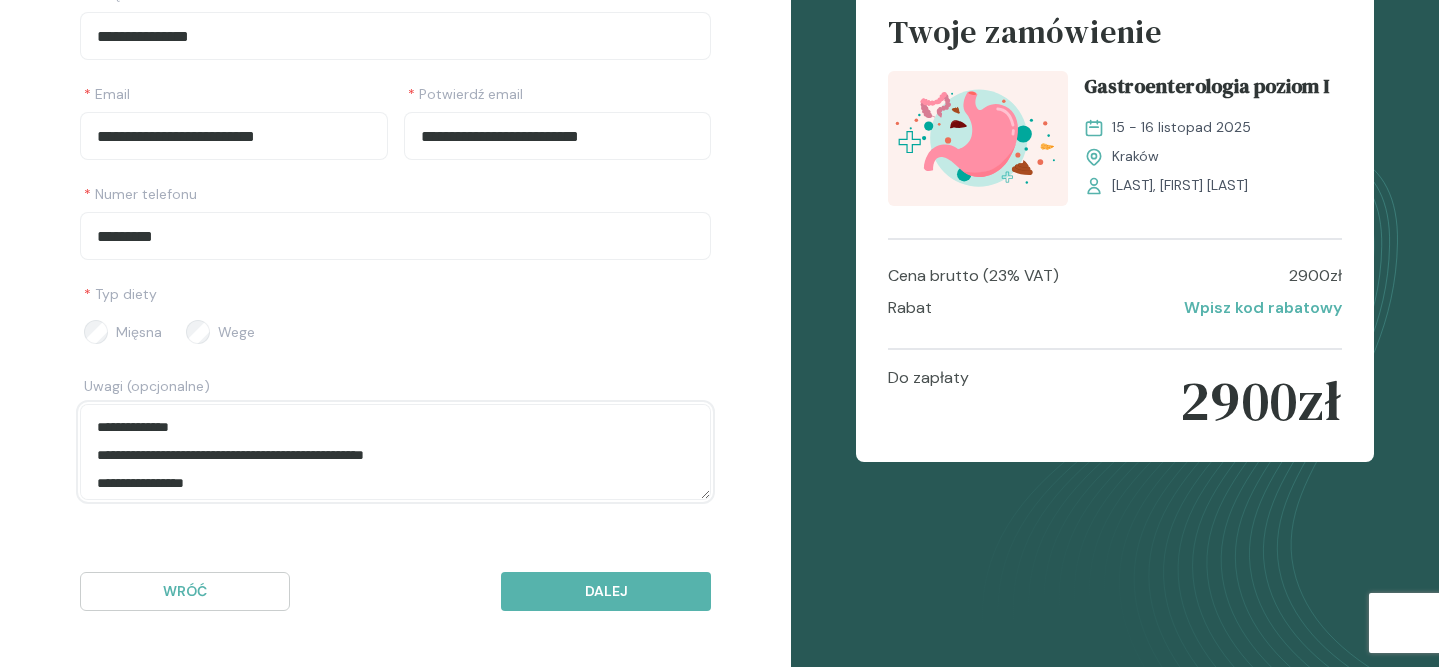 scroll, scrollTop: 0, scrollLeft: 0, axis: both 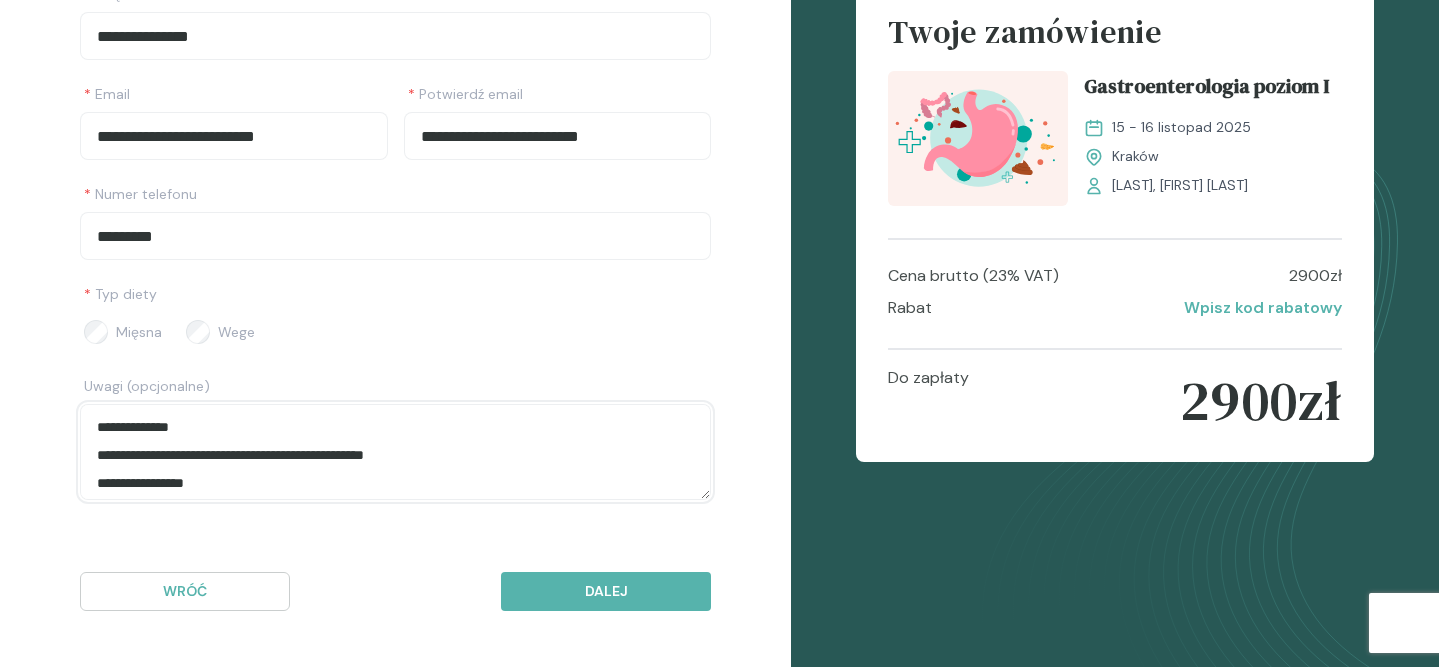 drag, startPoint x: 210, startPoint y: 422, endPoint x: 116, endPoint y: 431, distance: 94.42987 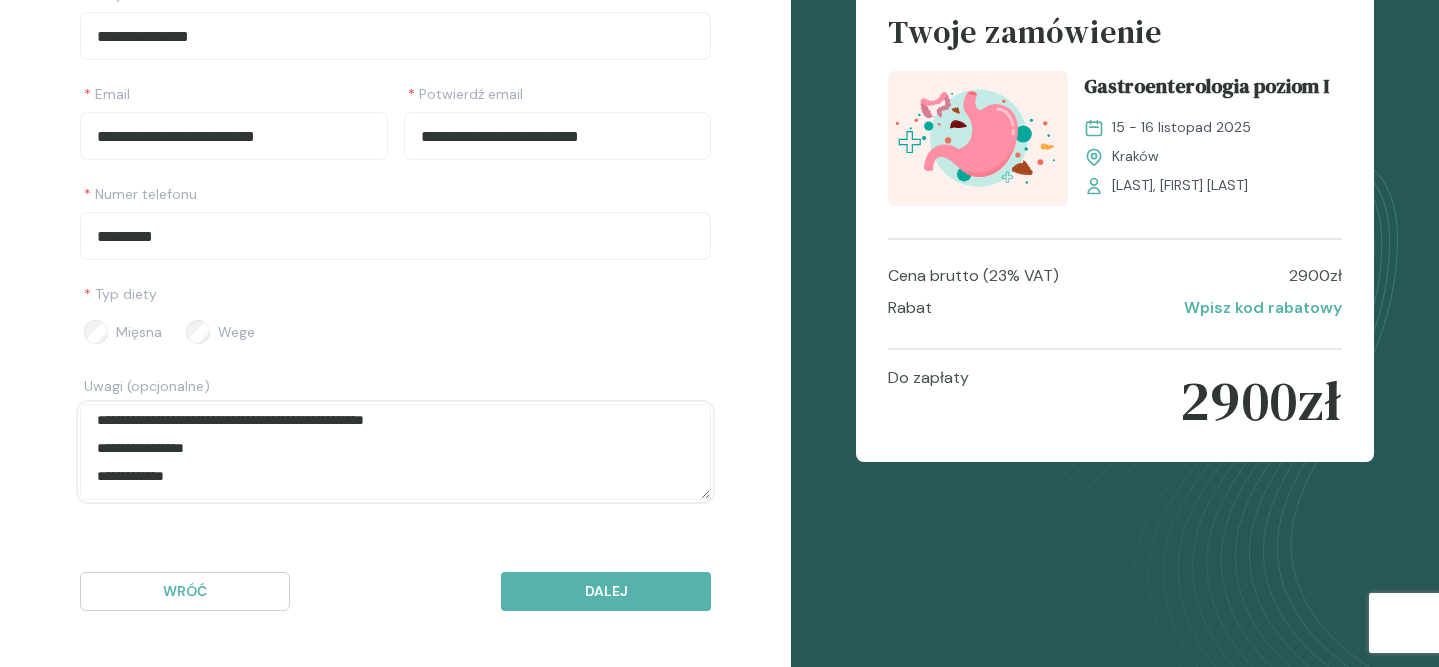 scroll, scrollTop: 34, scrollLeft: 0, axis: vertical 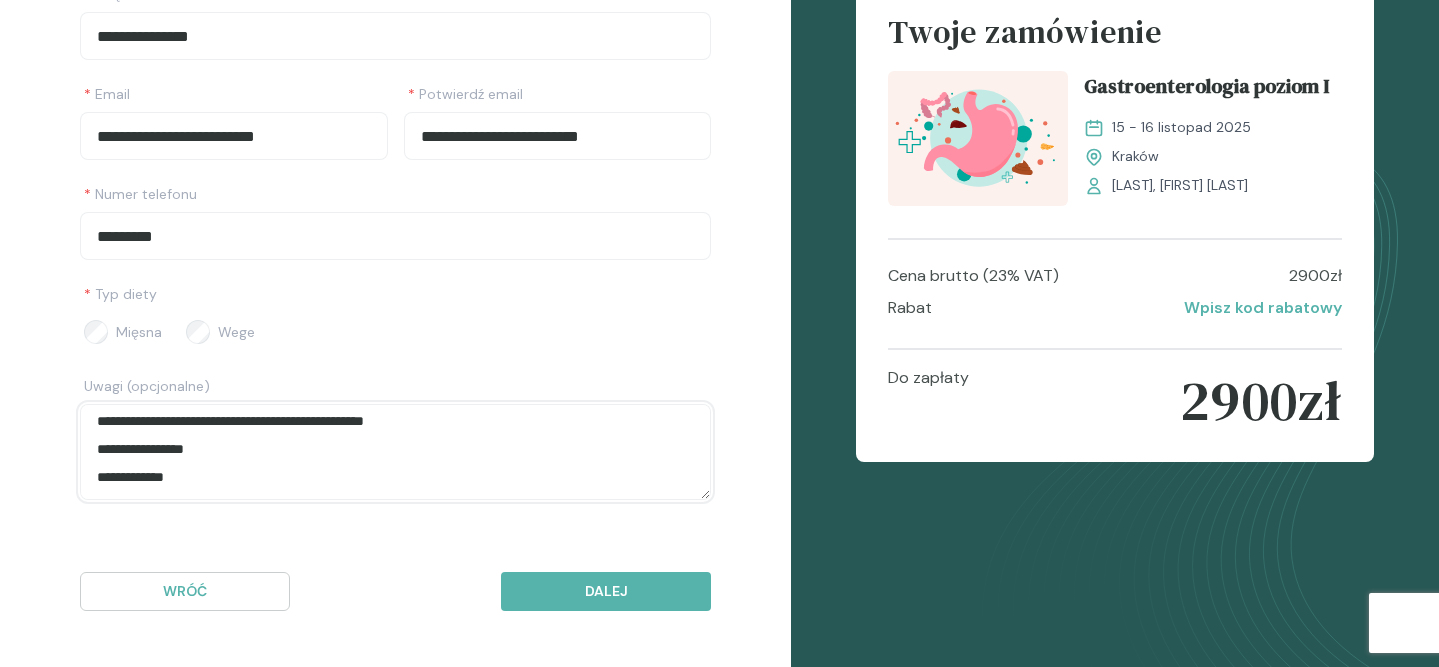 drag, startPoint x: 238, startPoint y: 449, endPoint x: 57, endPoint y: 457, distance: 181.17671 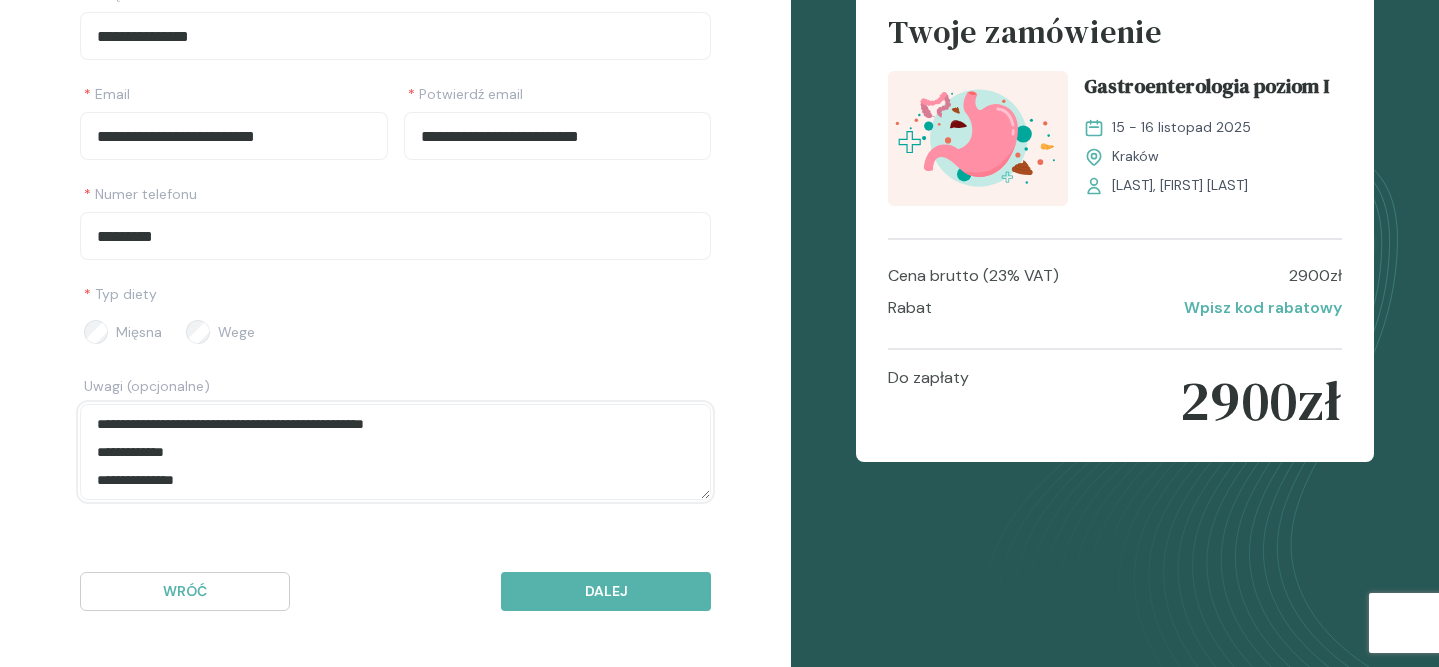 scroll, scrollTop: 104, scrollLeft: 0, axis: vertical 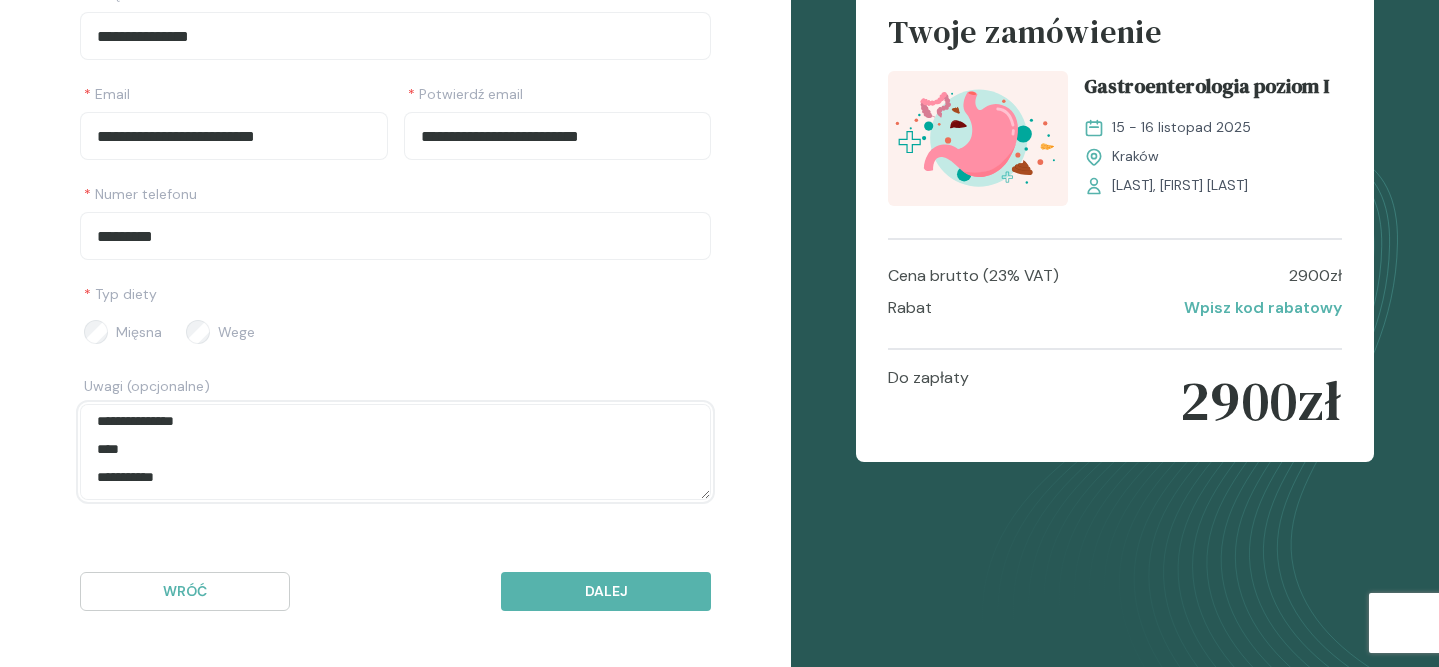click on "**********" at bounding box center (395, 452) 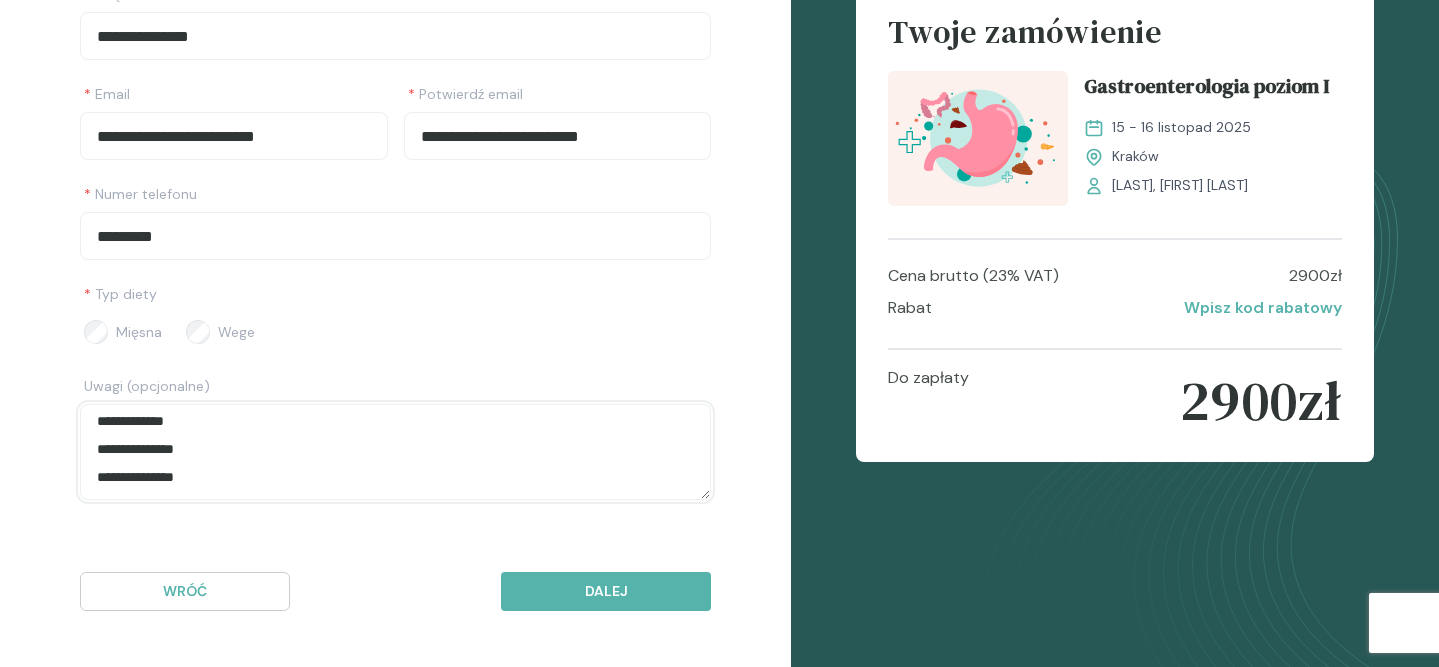 scroll, scrollTop: 73, scrollLeft: 0, axis: vertical 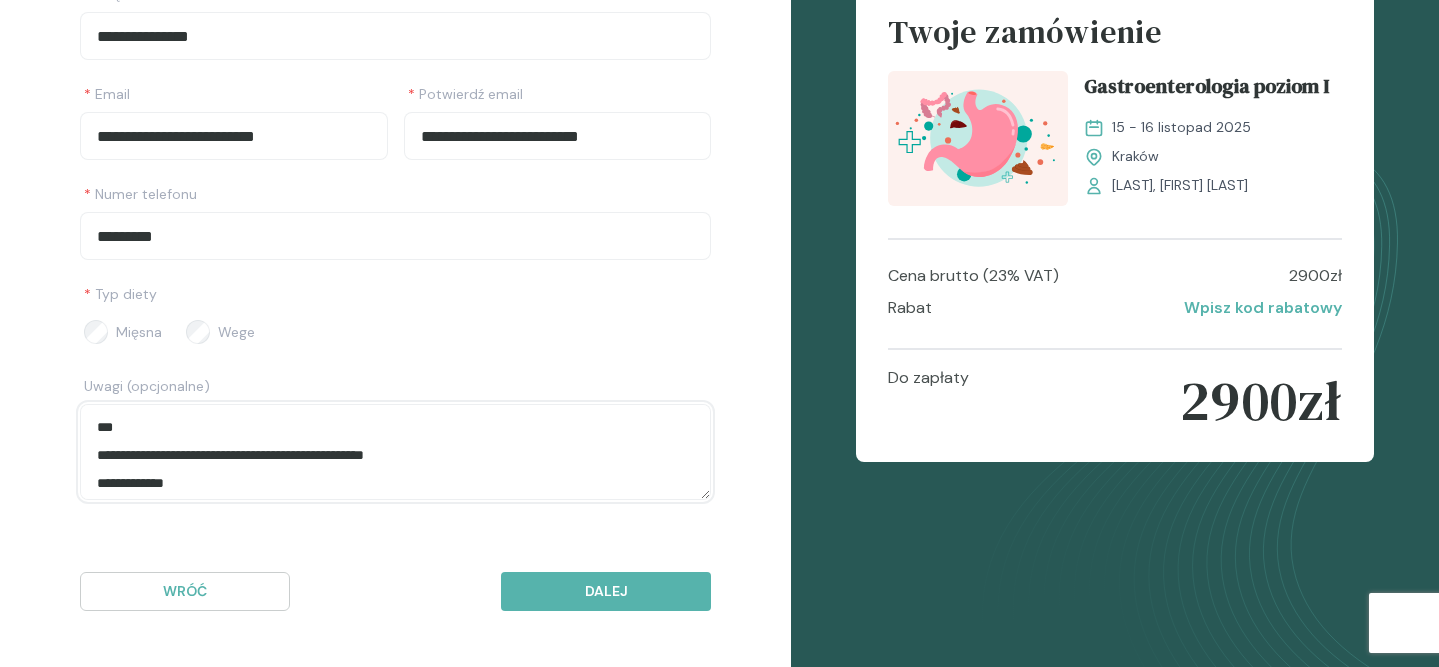 drag, startPoint x: 252, startPoint y: 468, endPoint x: 0, endPoint y: 351, distance: 277.83627 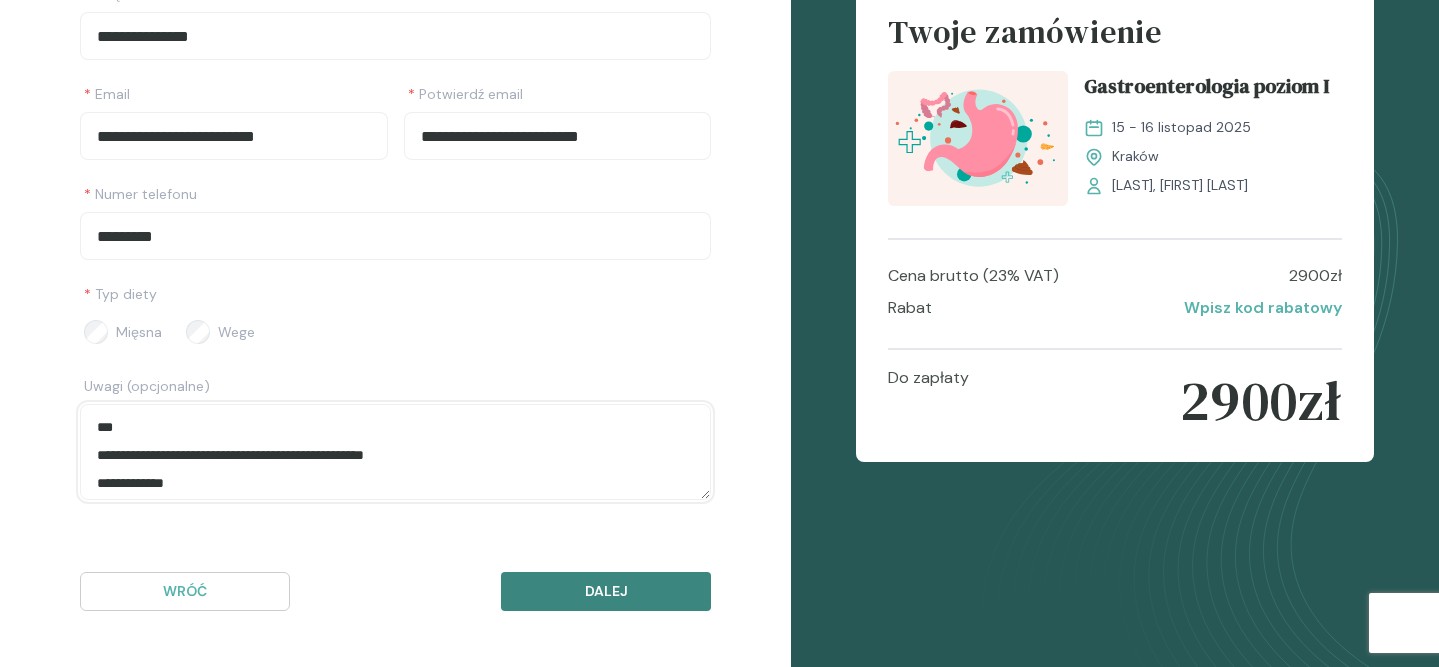 type on "**********" 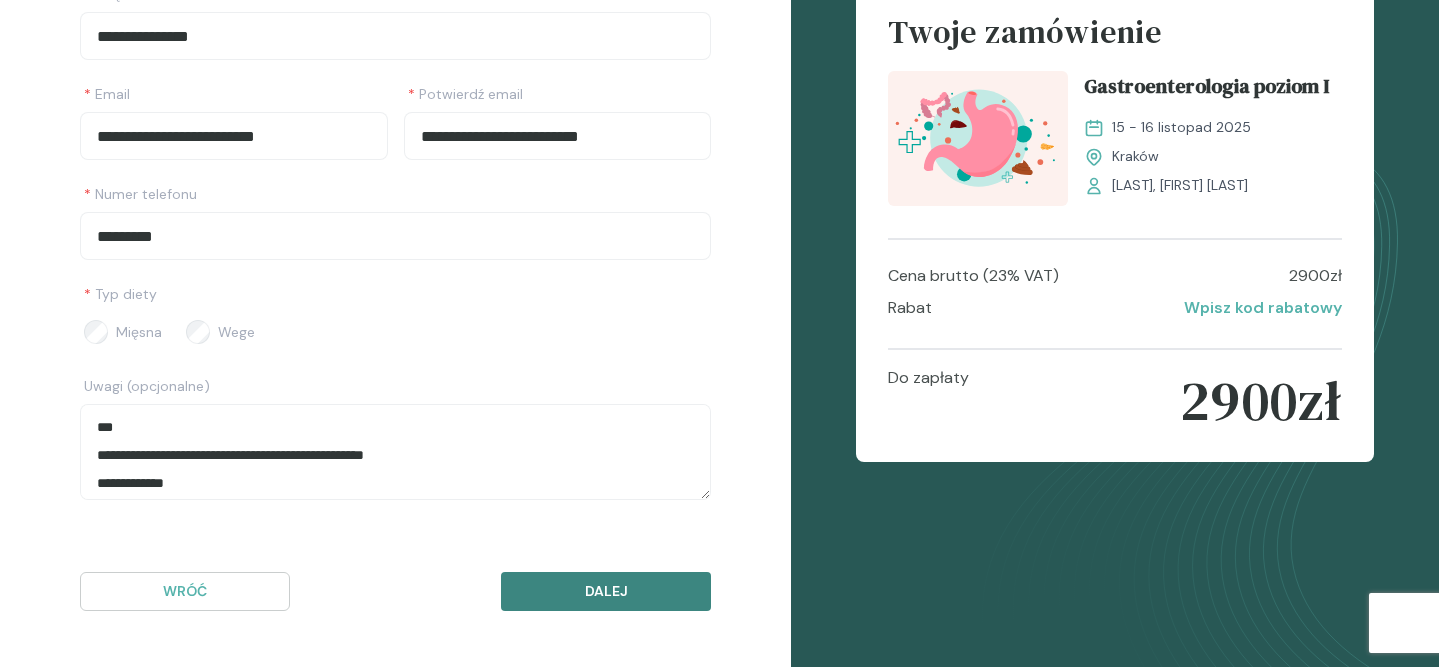 click on "Dalej" at bounding box center [606, 591] 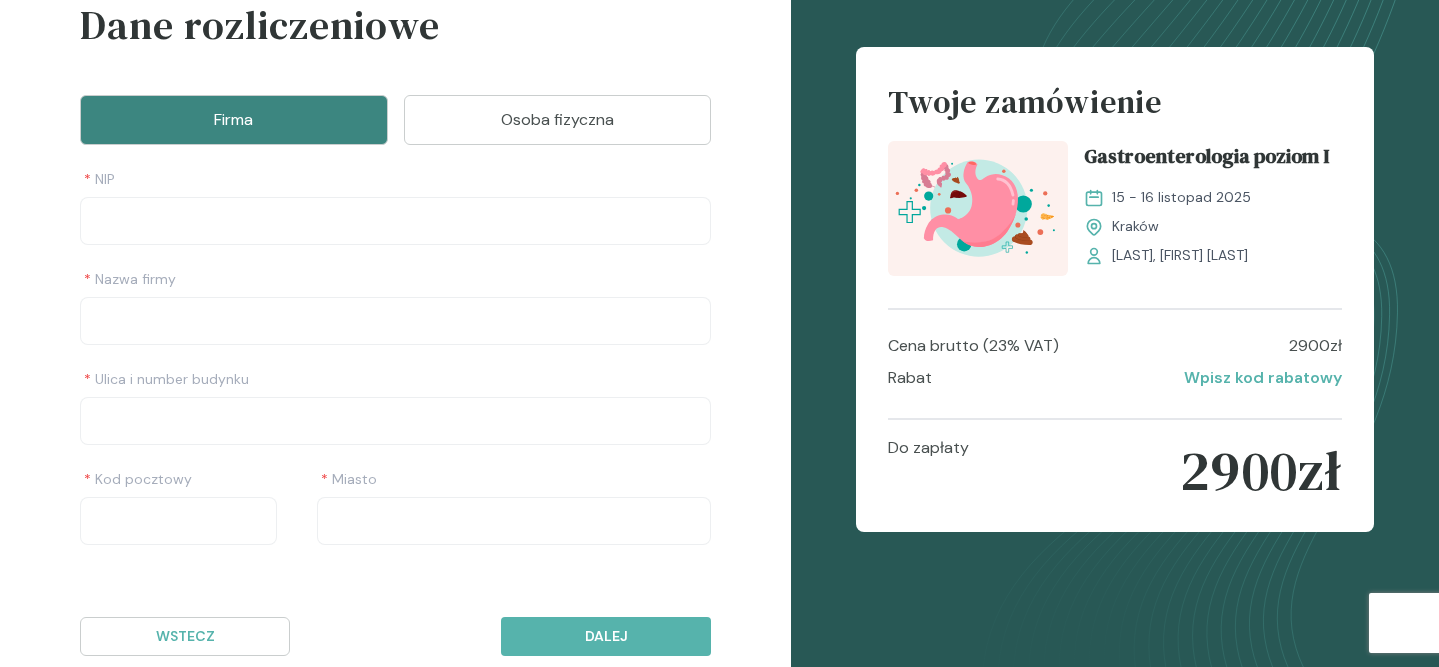 scroll, scrollTop: 135, scrollLeft: 0, axis: vertical 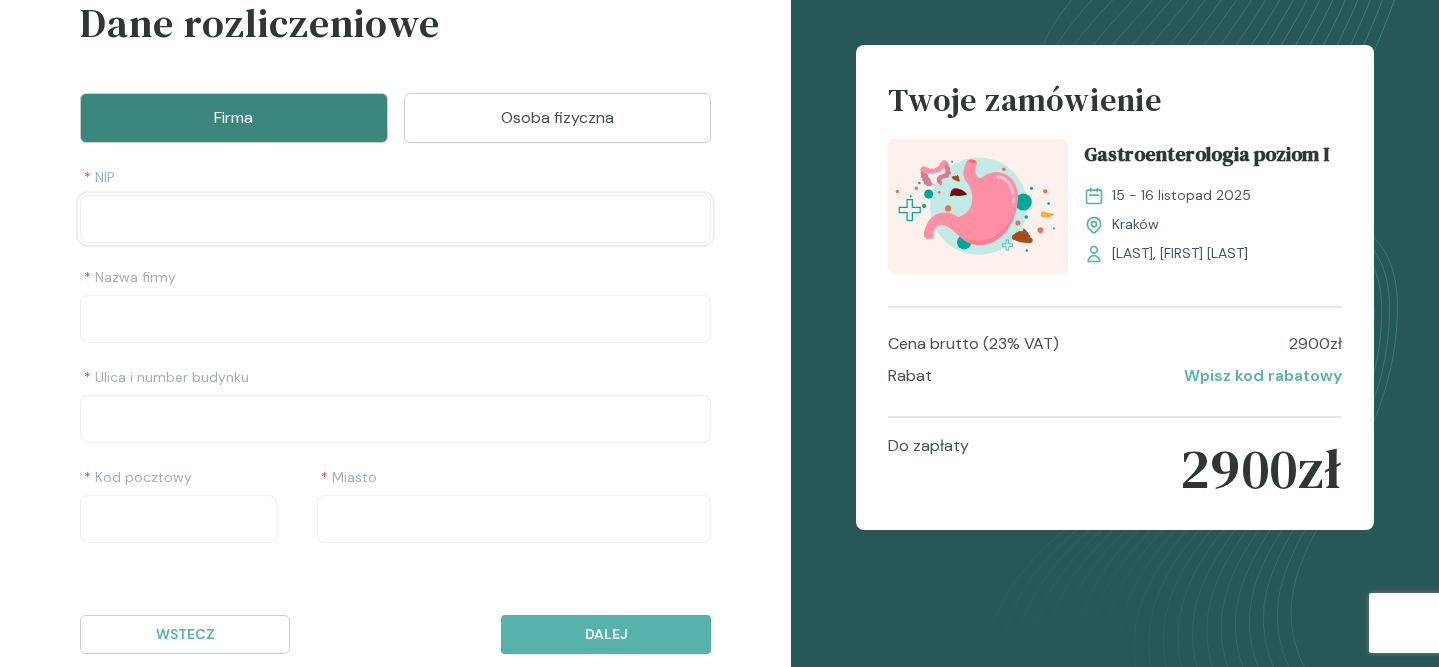 click at bounding box center [395, 219] 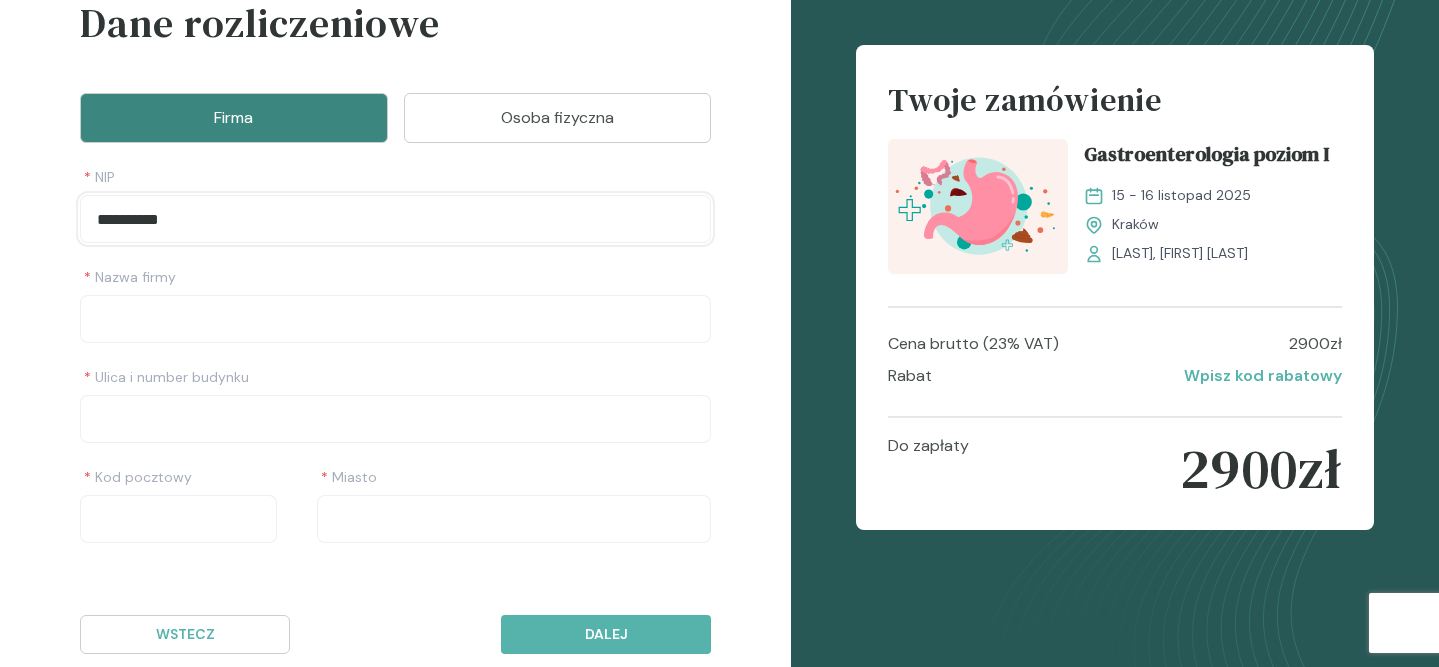 type on "**********" 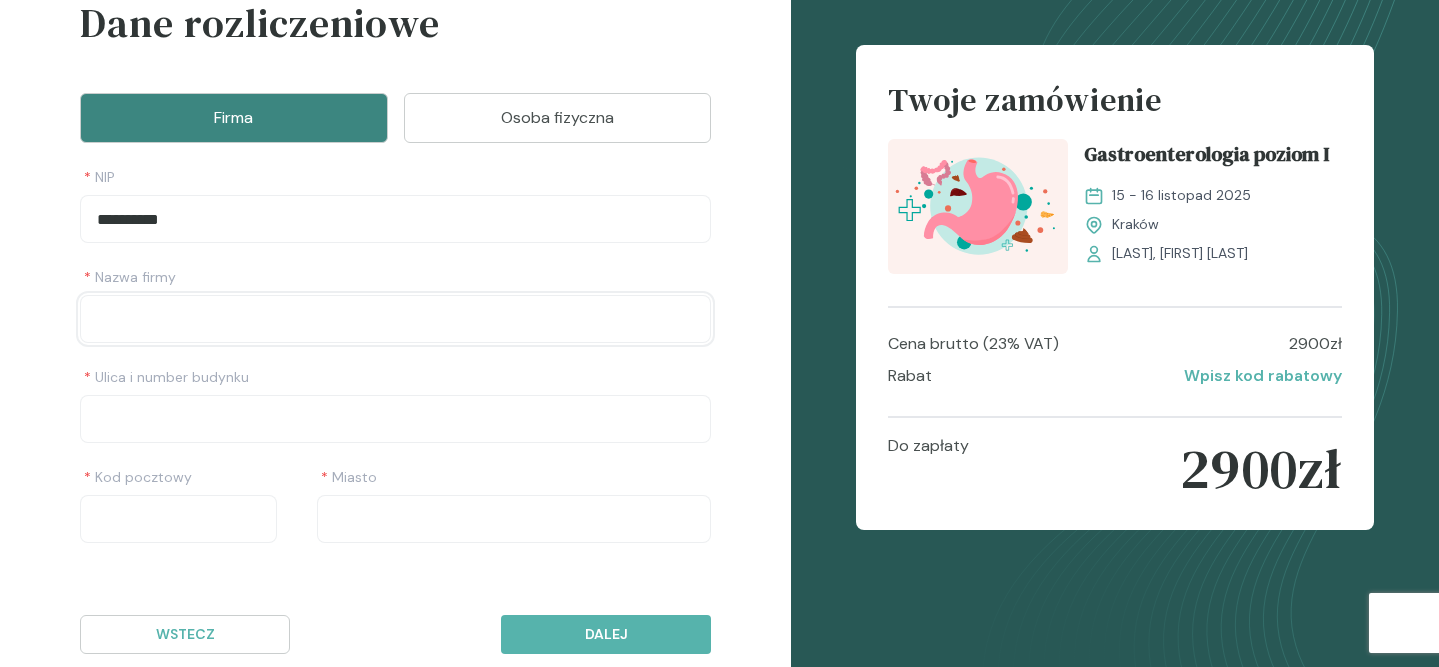 paste on "**********" 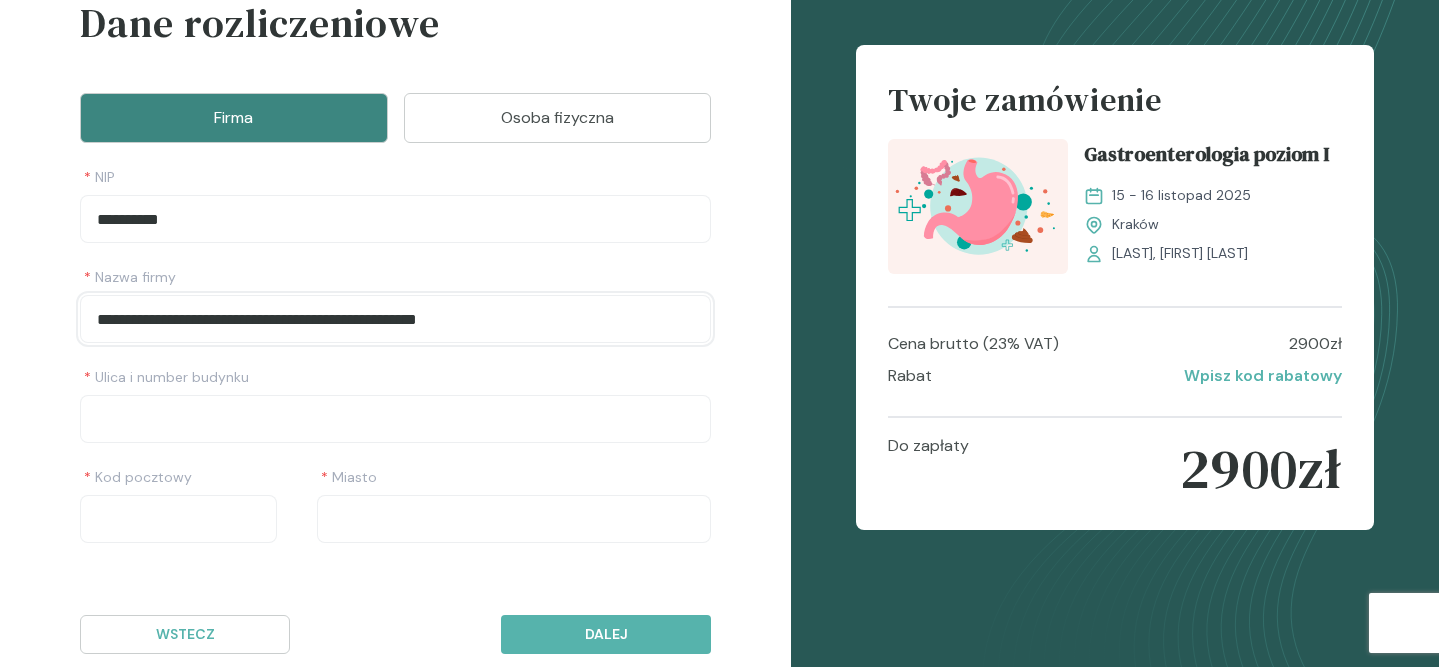 type on "**********" 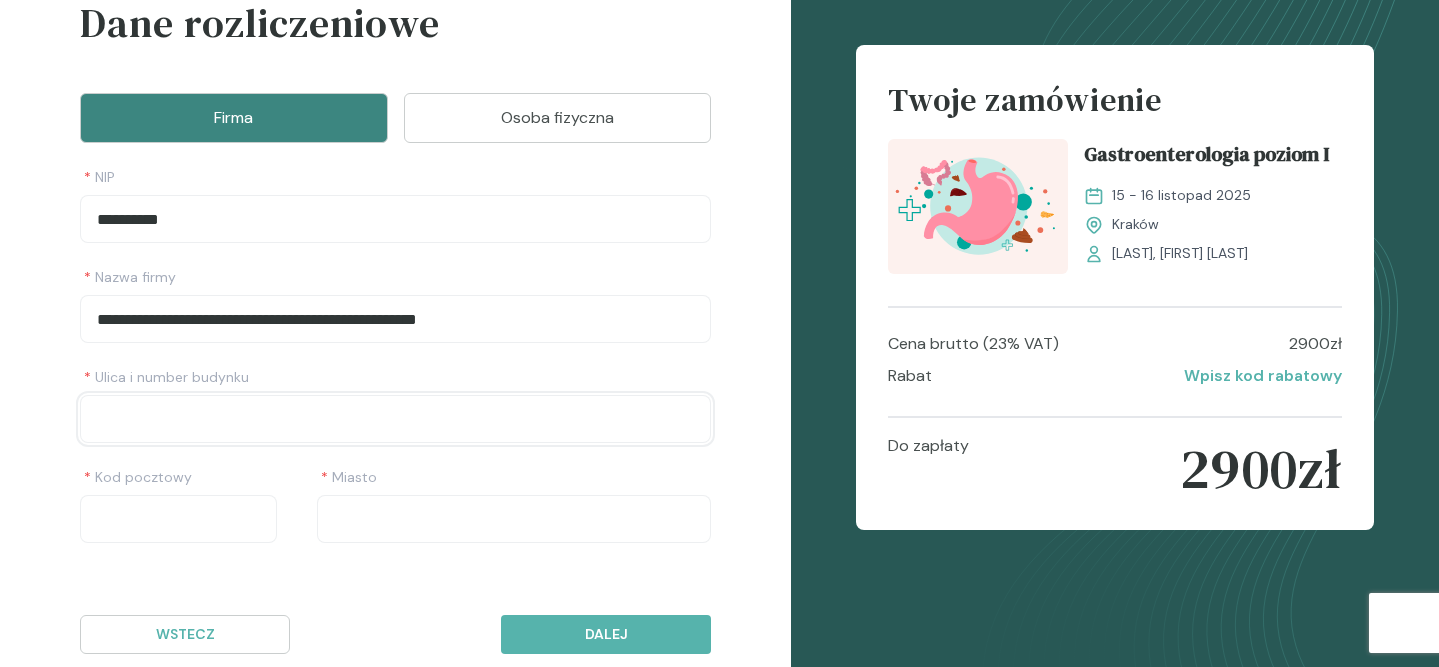 paste on "**********" 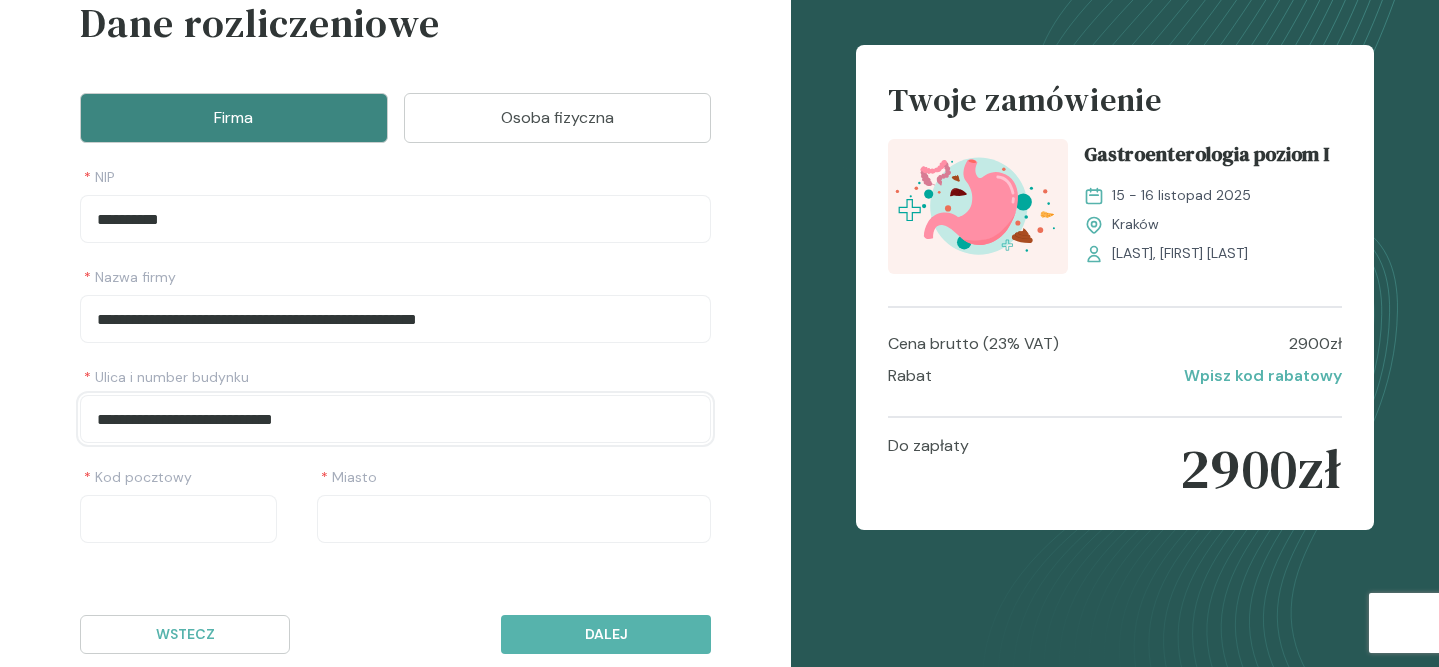 drag, startPoint x: 252, startPoint y: 424, endPoint x: 195, endPoint y: 427, distance: 57.07889 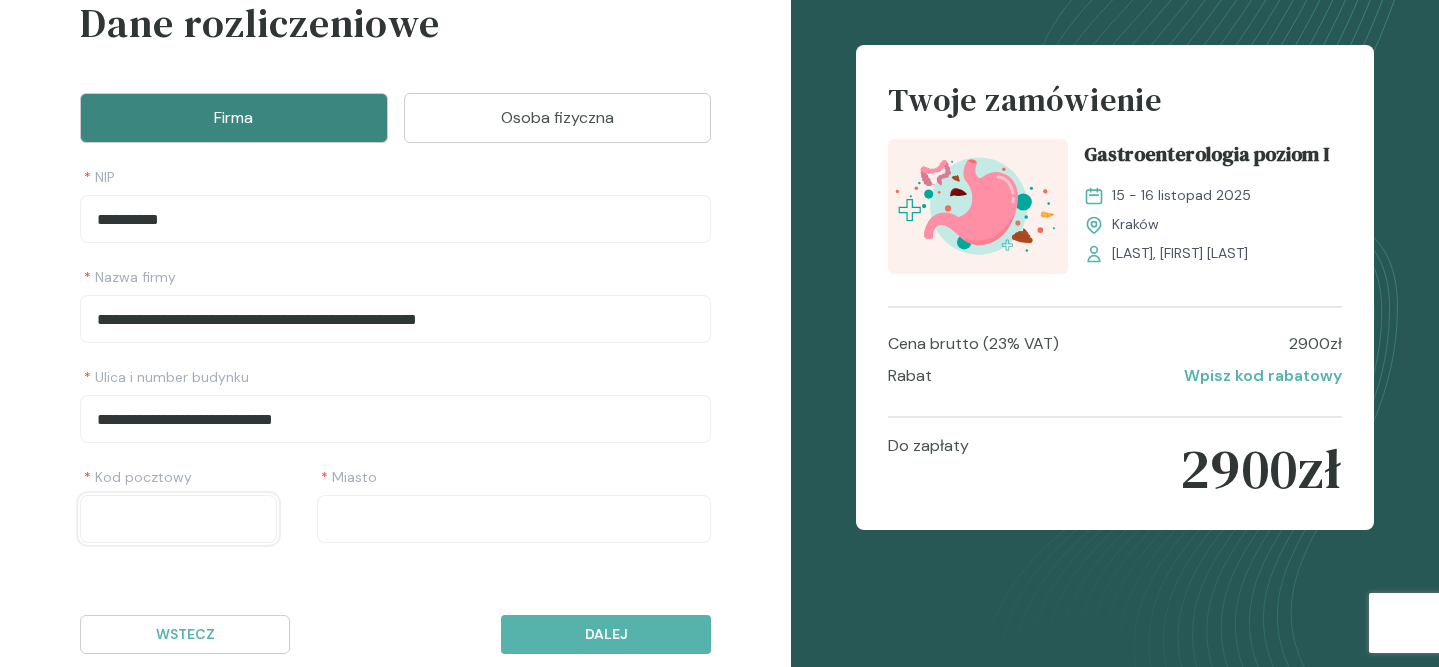 paste on "******" 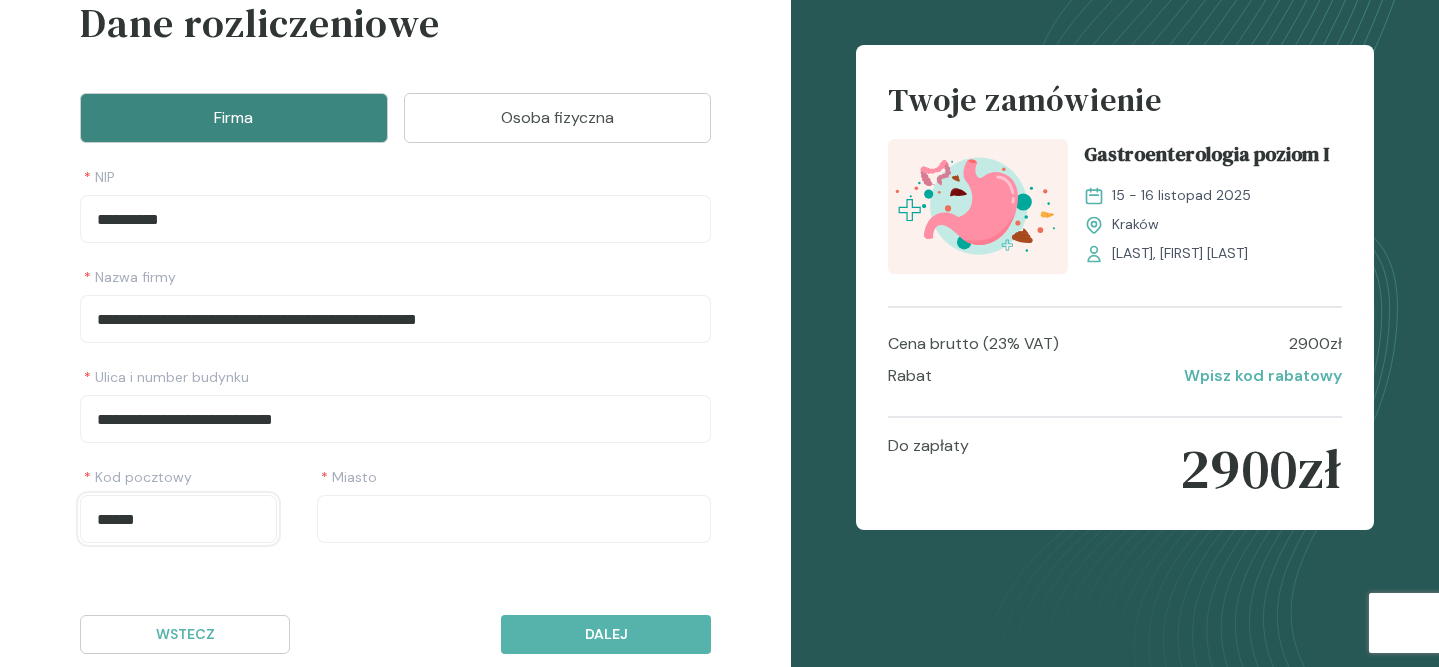 type on "******" 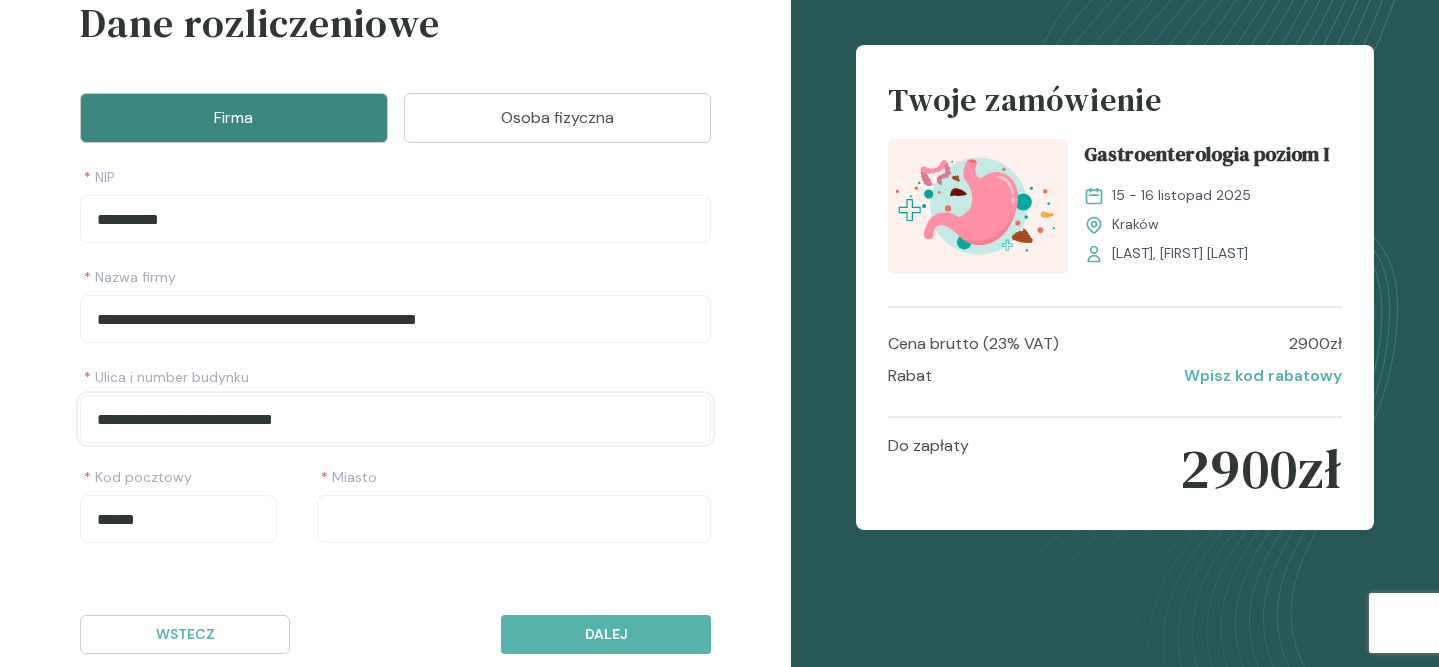 drag, startPoint x: 334, startPoint y: 418, endPoint x: 258, endPoint y: 421, distance: 76.05919 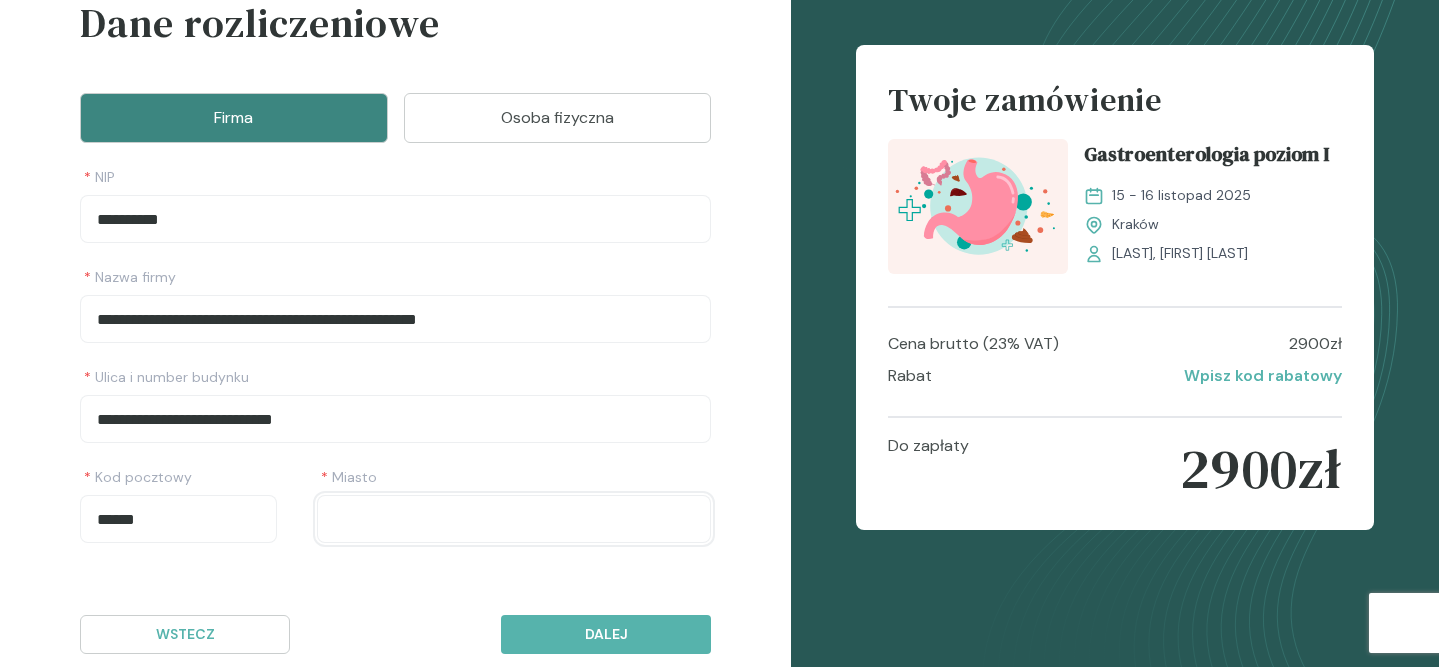 paste on "********" 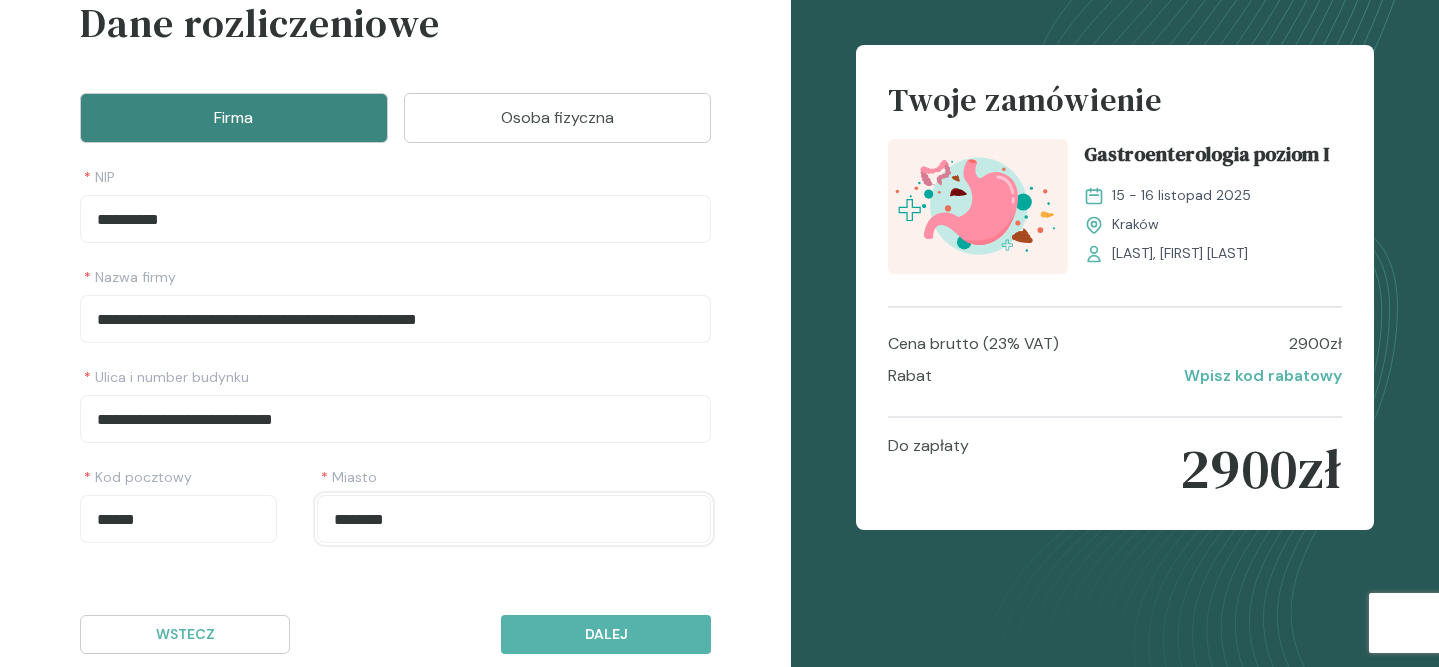 type on "********" 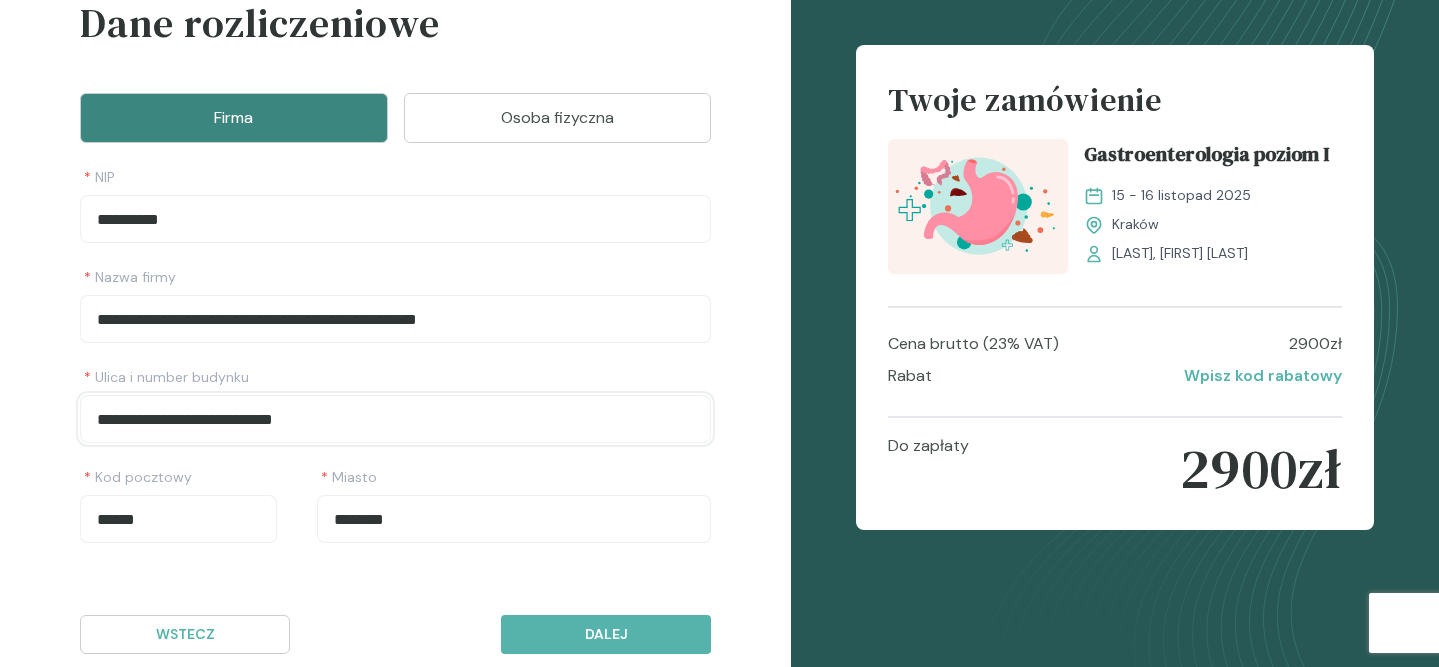 click on "**********" at bounding box center [395, 419] 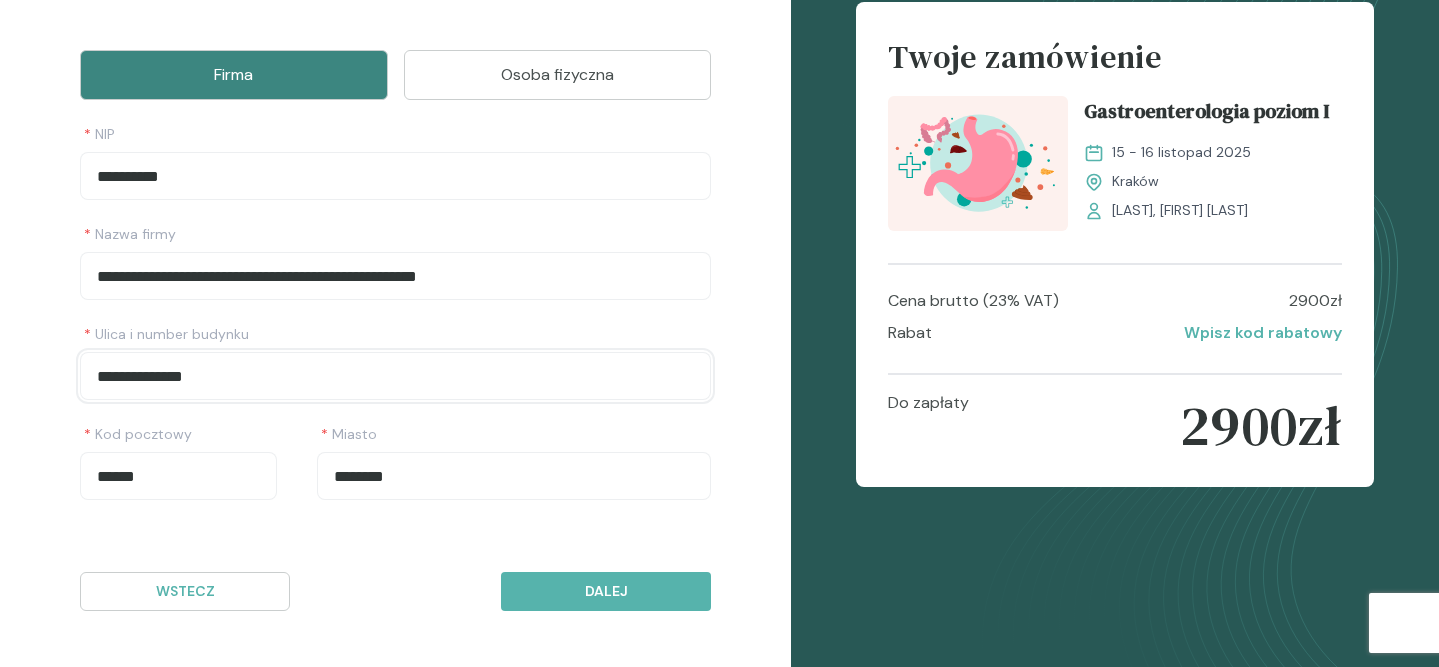 scroll, scrollTop: 178, scrollLeft: 0, axis: vertical 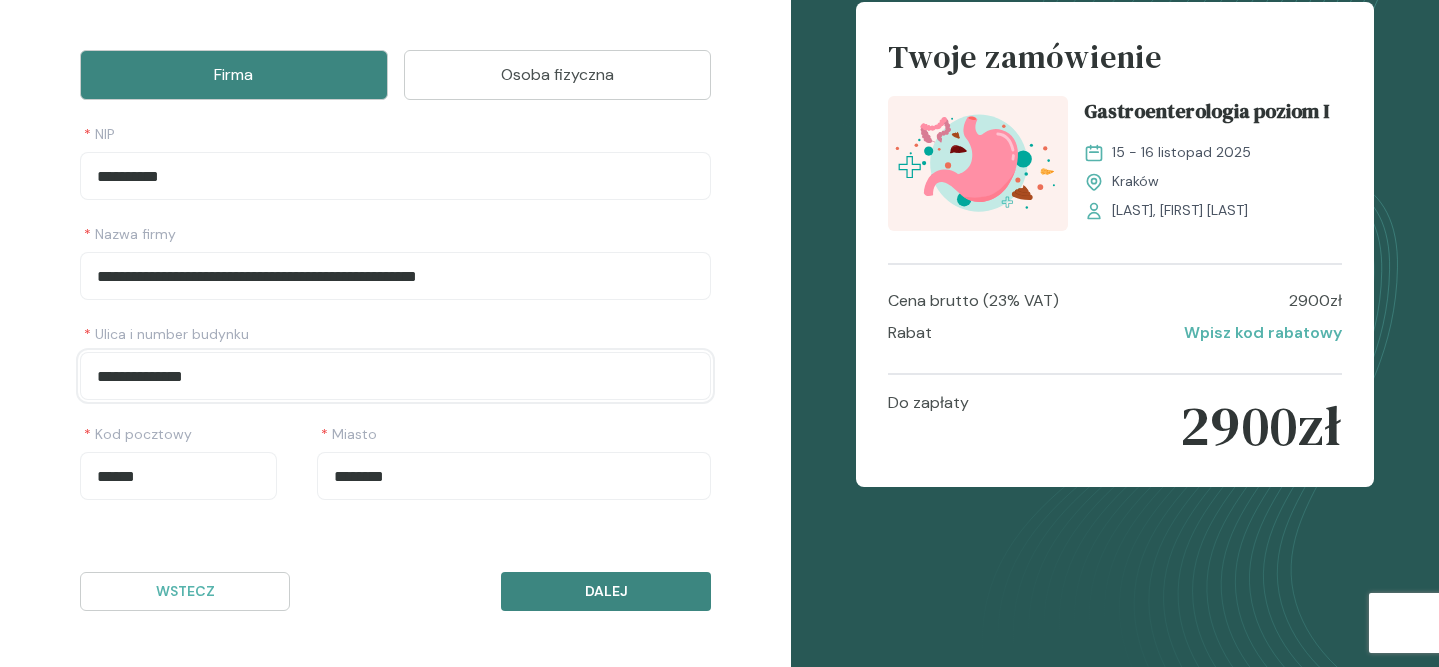type on "**********" 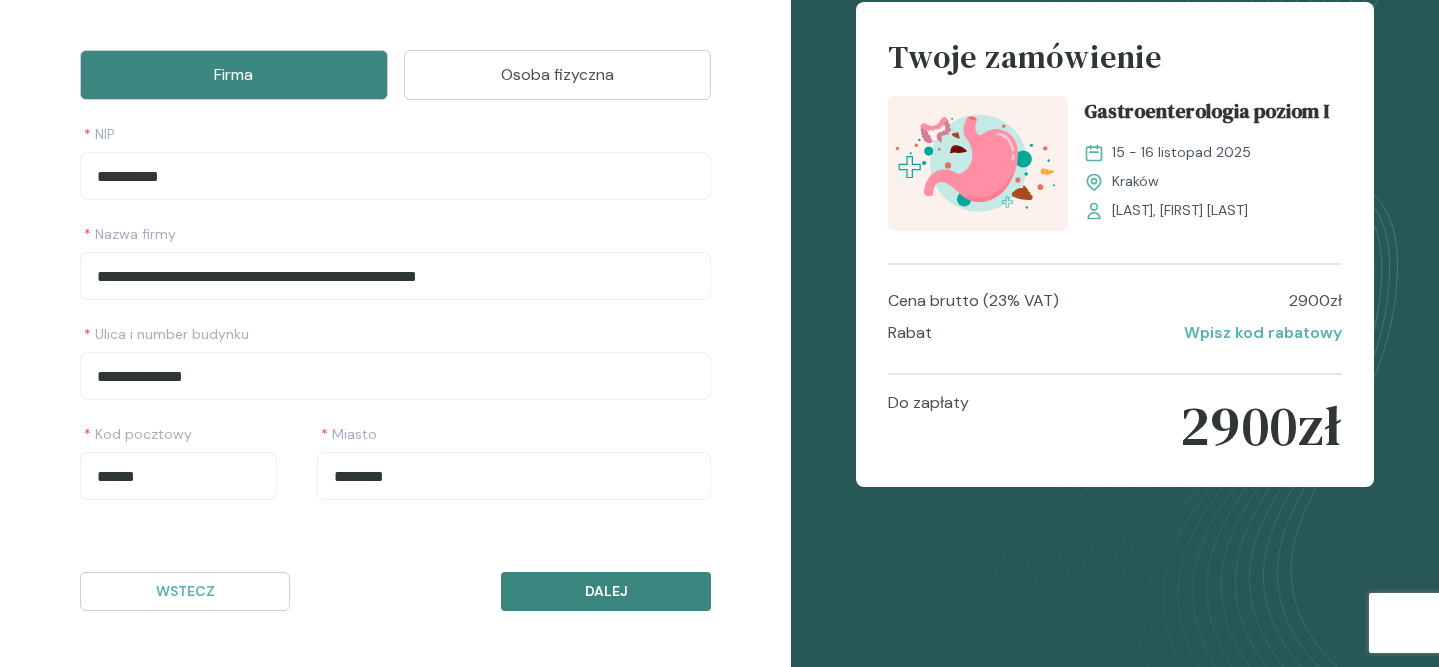 click on "Dalej" at bounding box center (606, 591) 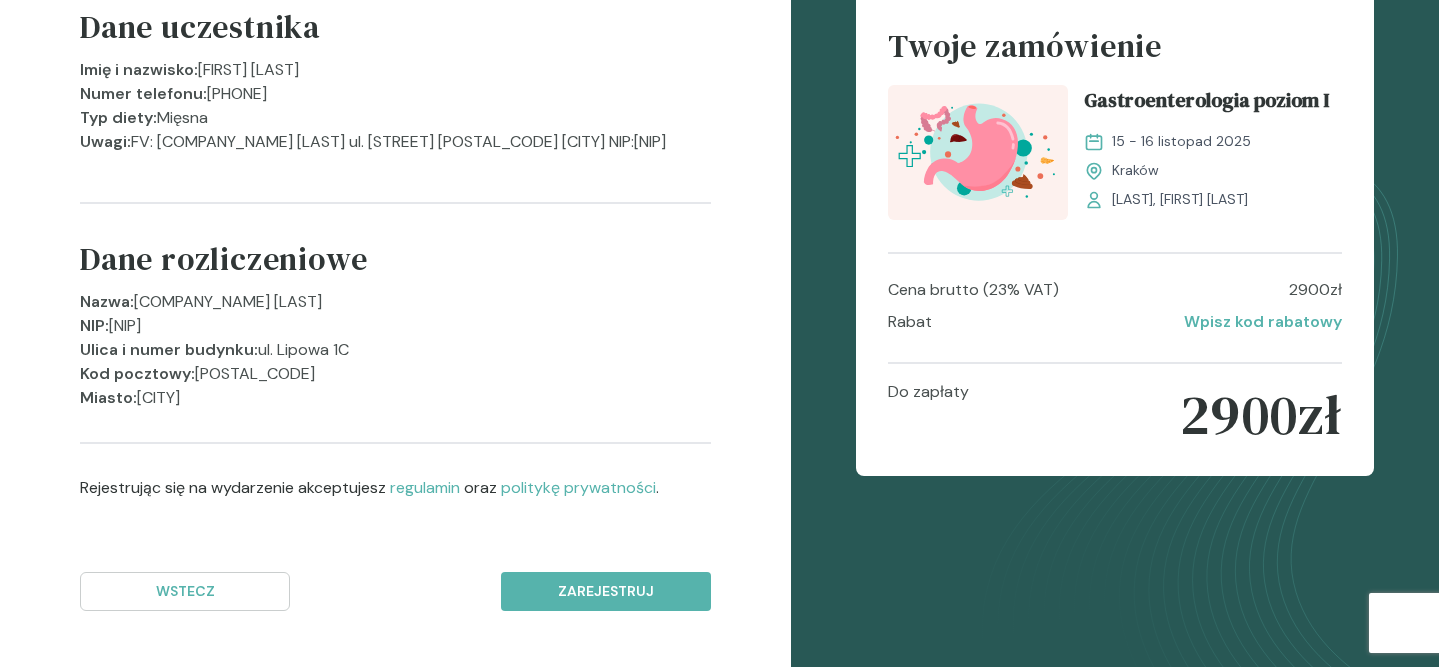 scroll, scrollTop: 224, scrollLeft: 0, axis: vertical 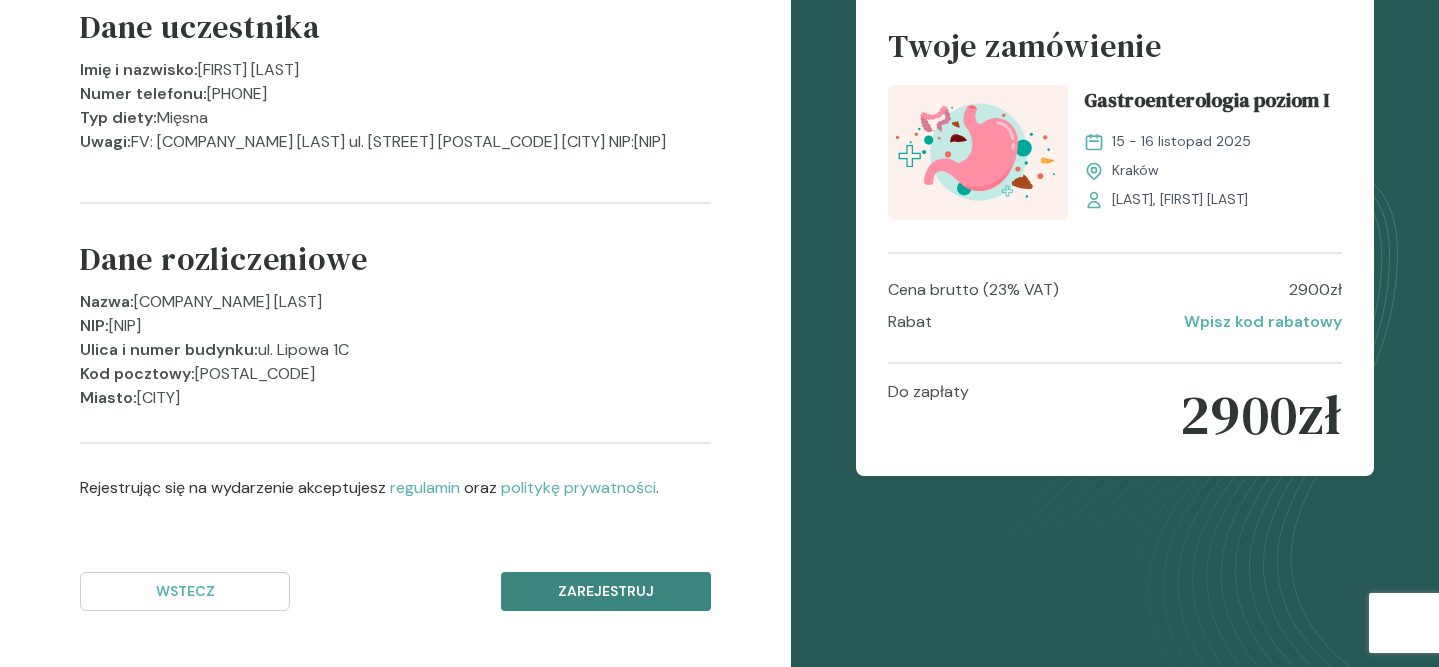 click on "Zarejestruj" at bounding box center [606, 591] 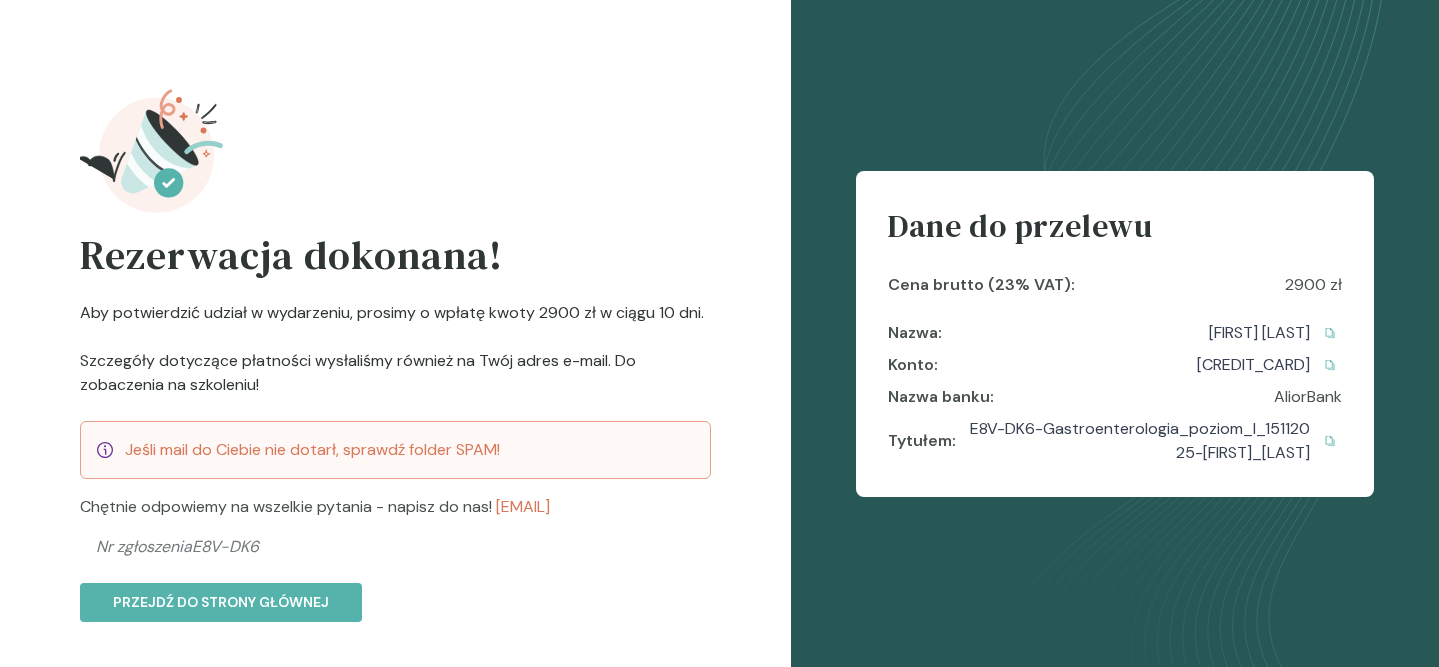 scroll, scrollTop: 0, scrollLeft: 0, axis: both 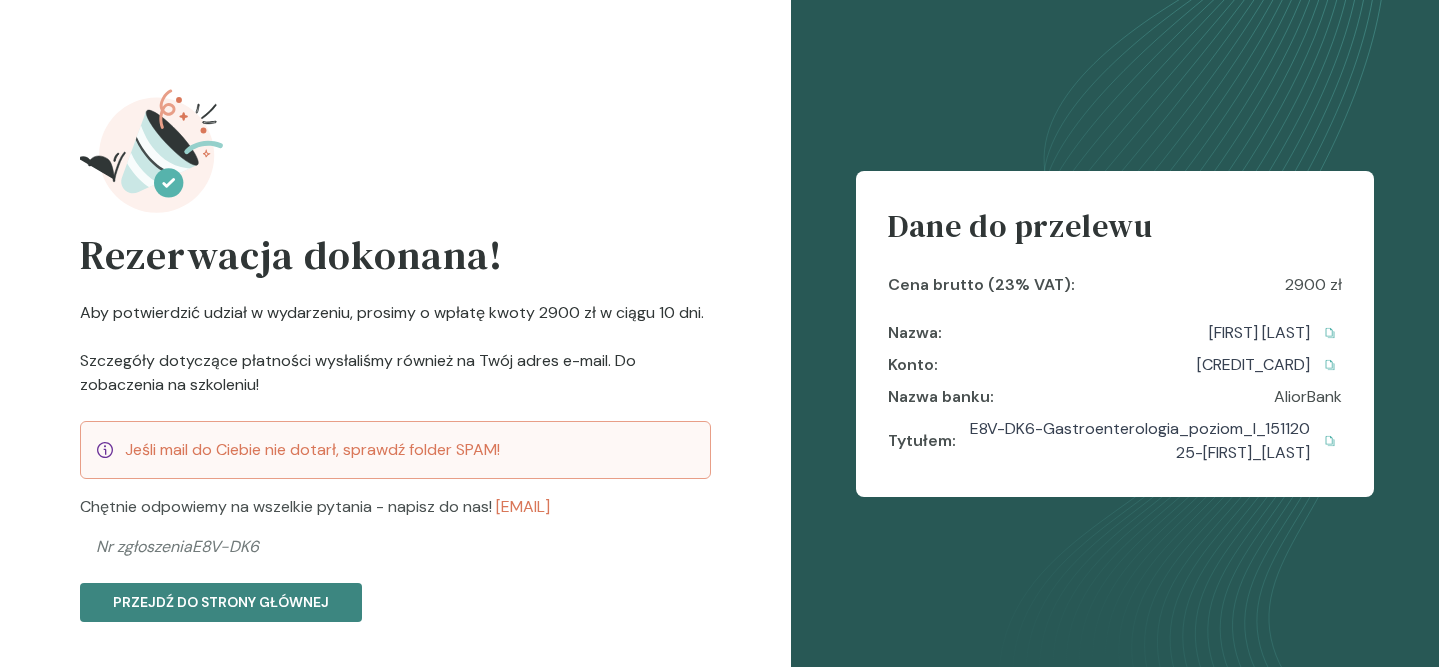 click on "Przejdź do strony głównej" at bounding box center (221, 602) 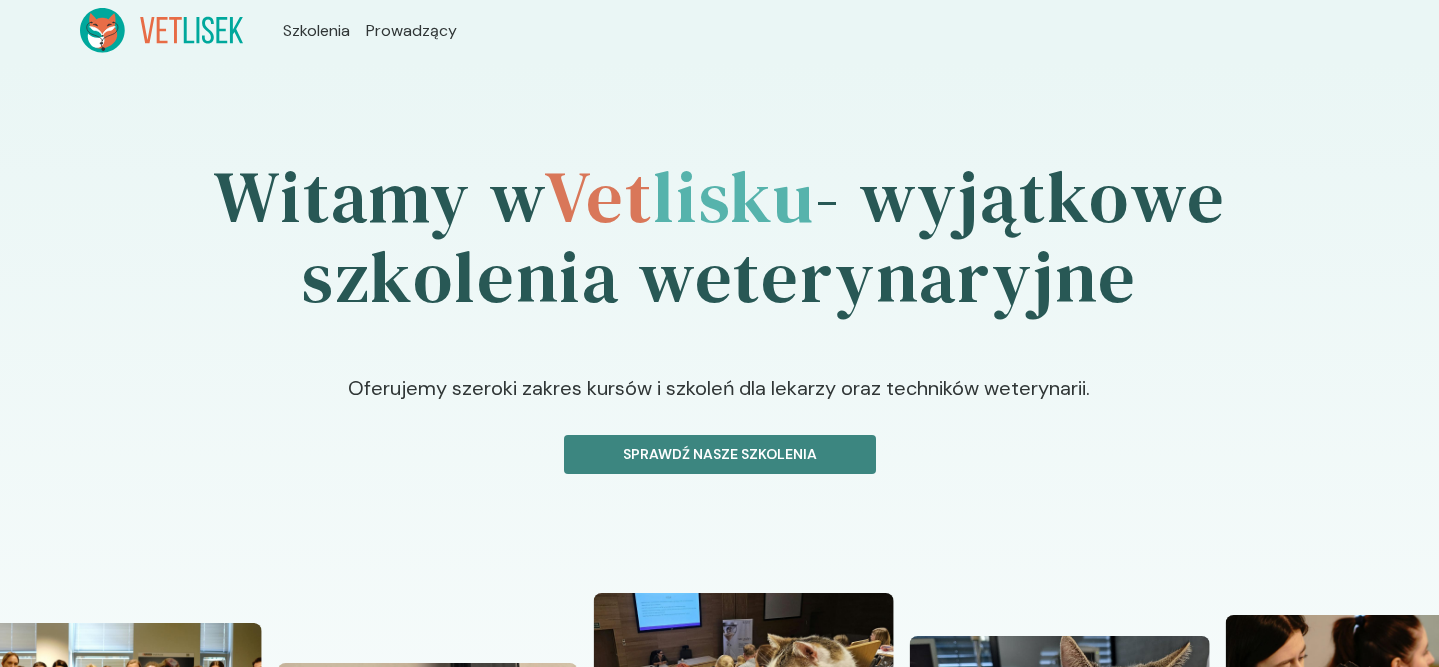 click on "Sprawdź nasze szkolenia" at bounding box center [720, 454] 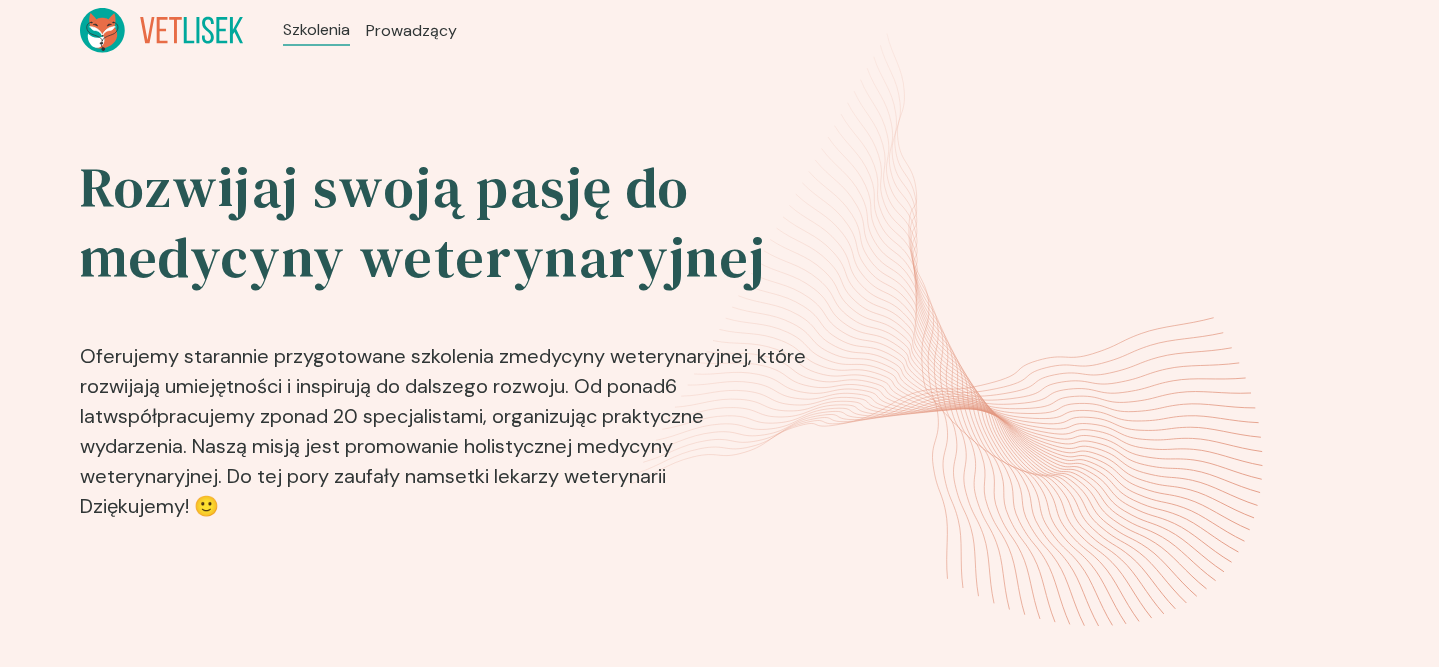 scroll, scrollTop: 284, scrollLeft: 0, axis: vertical 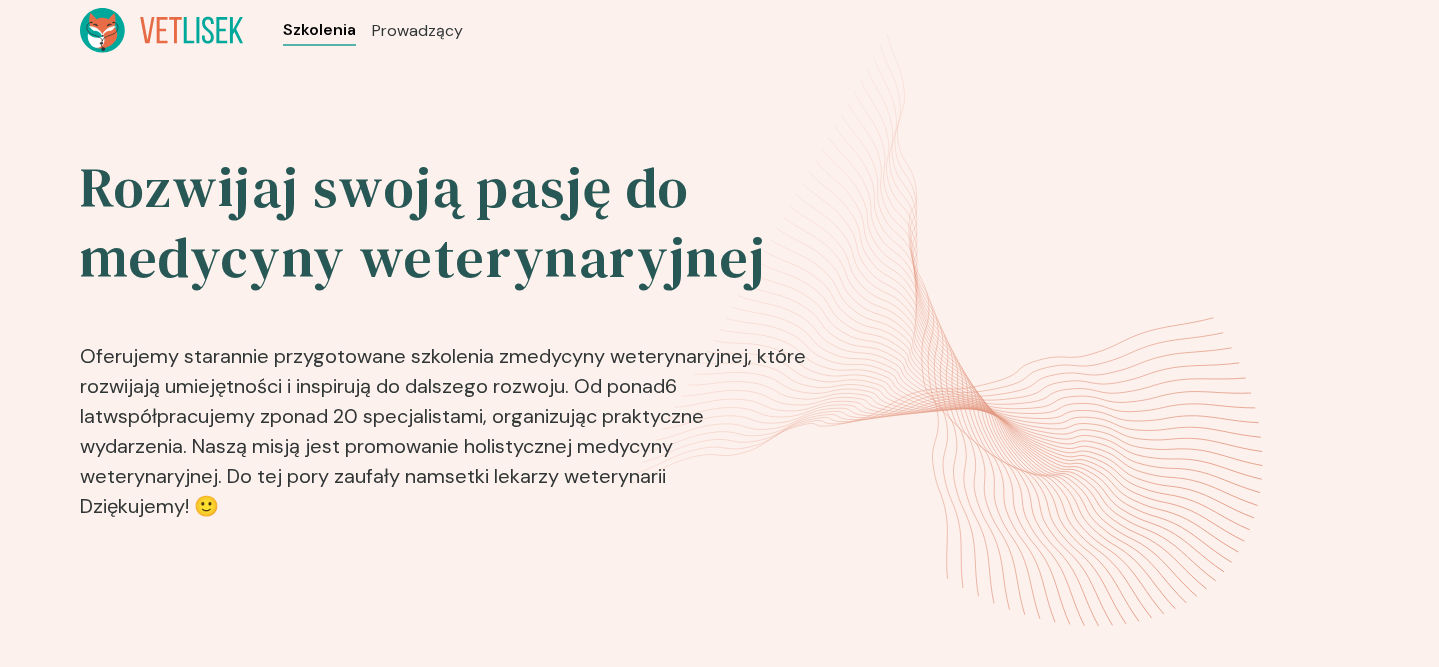 click on "Szkolenia" at bounding box center (319, 30) 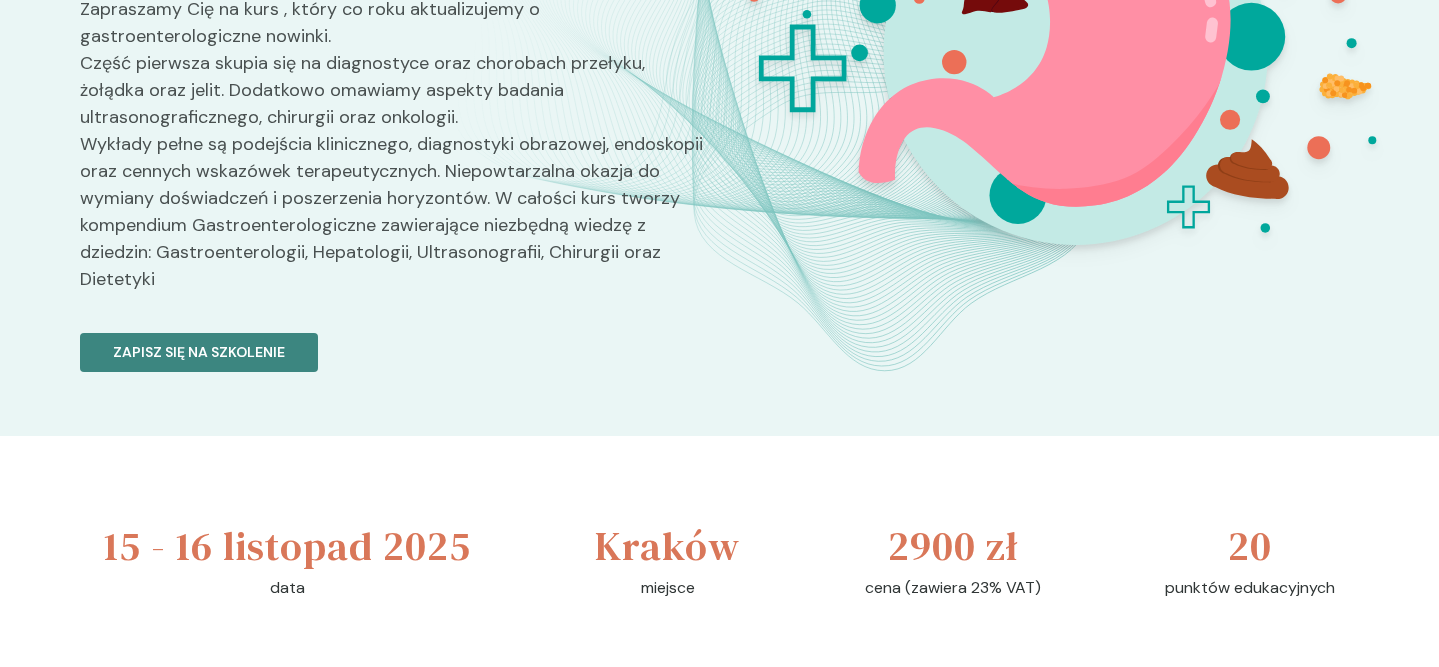 scroll, scrollTop: 353, scrollLeft: 0, axis: vertical 